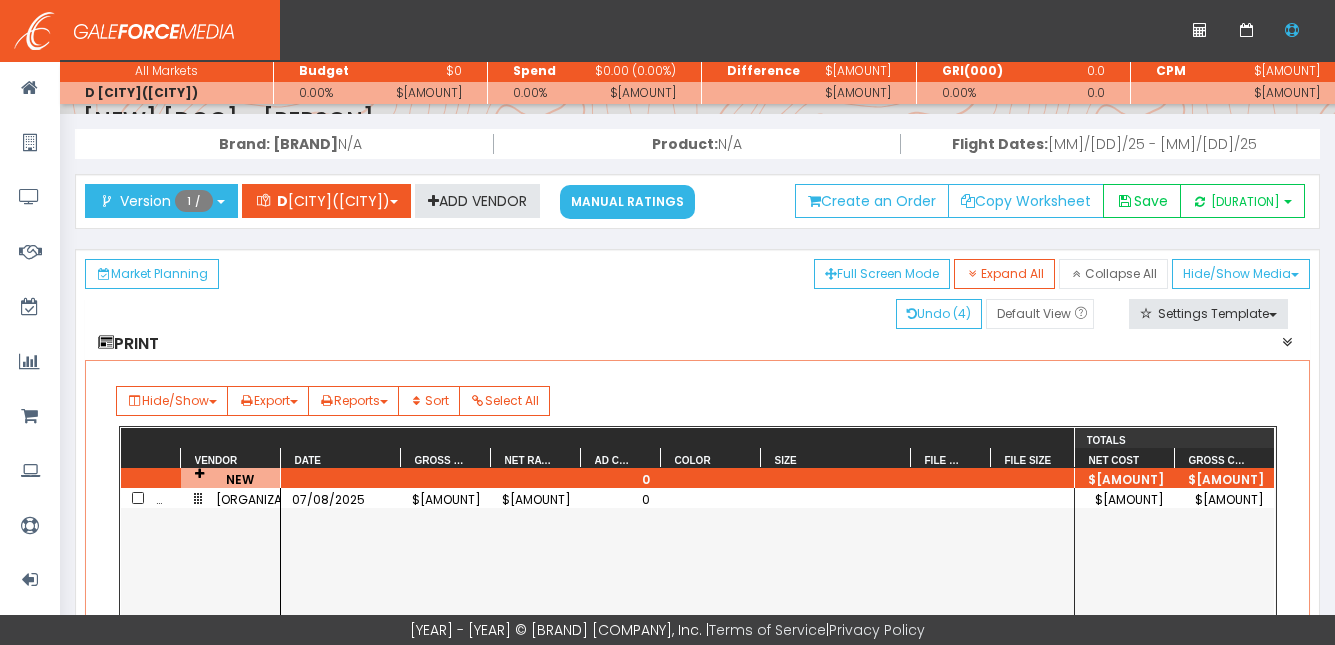 scroll, scrollTop: 100, scrollLeft: 0, axis: vertical 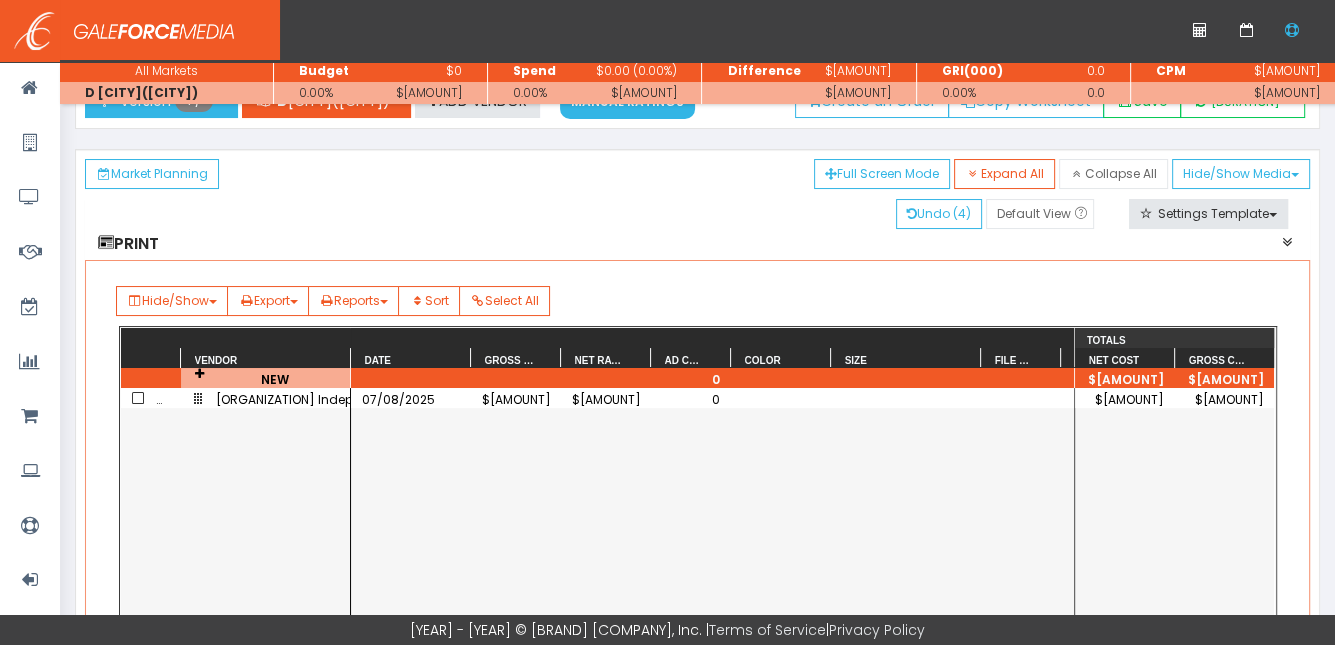 drag, startPoint x: 276, startPoint y: 362, endPoint x: 369, endPoint y: 361, distance: 93.00538 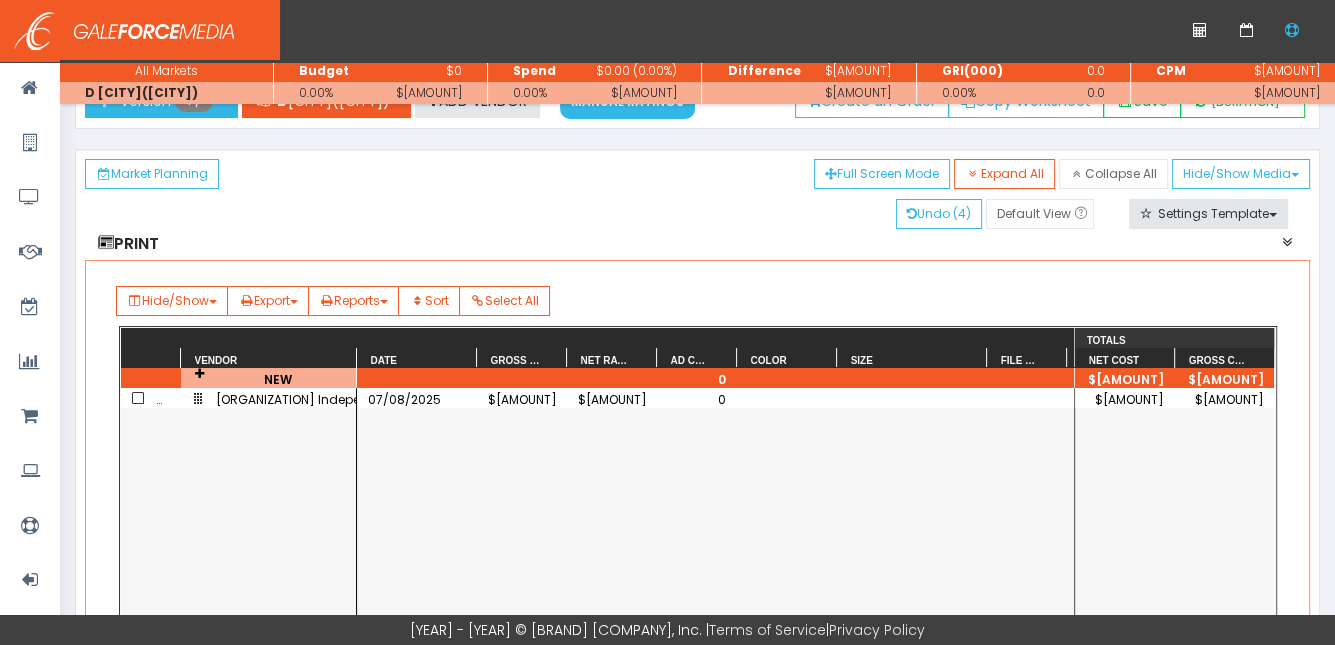 click on "$[AMOUNT]" at bounding box center (522, 399) 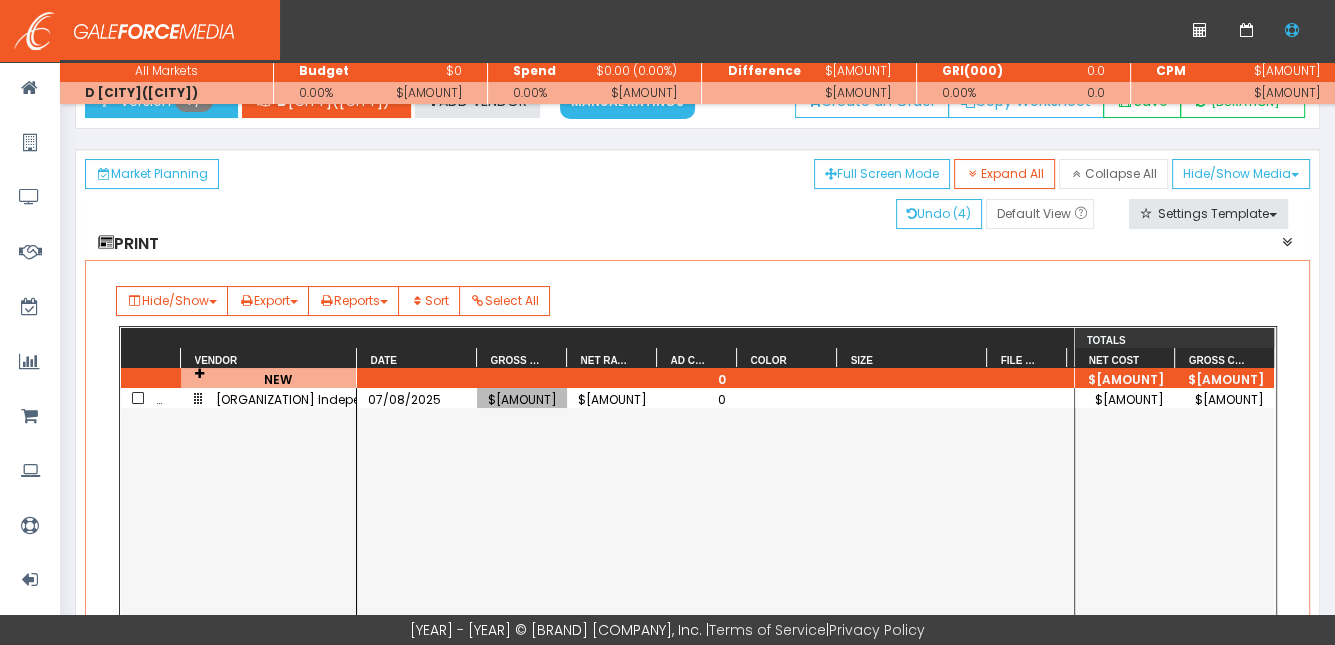 click on "$[AMOUNT]" at bounding box center [522, 399] 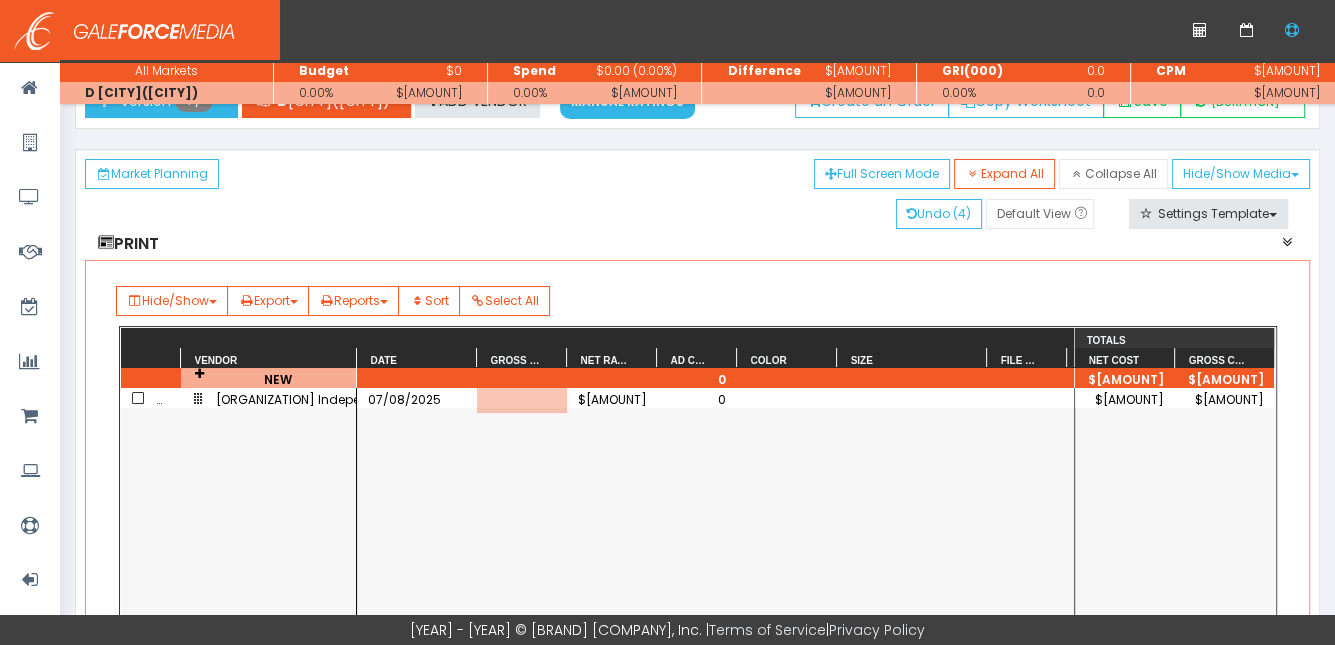 scroll, scrollTop: 0, scrollLeft: 67, axis: horizontal 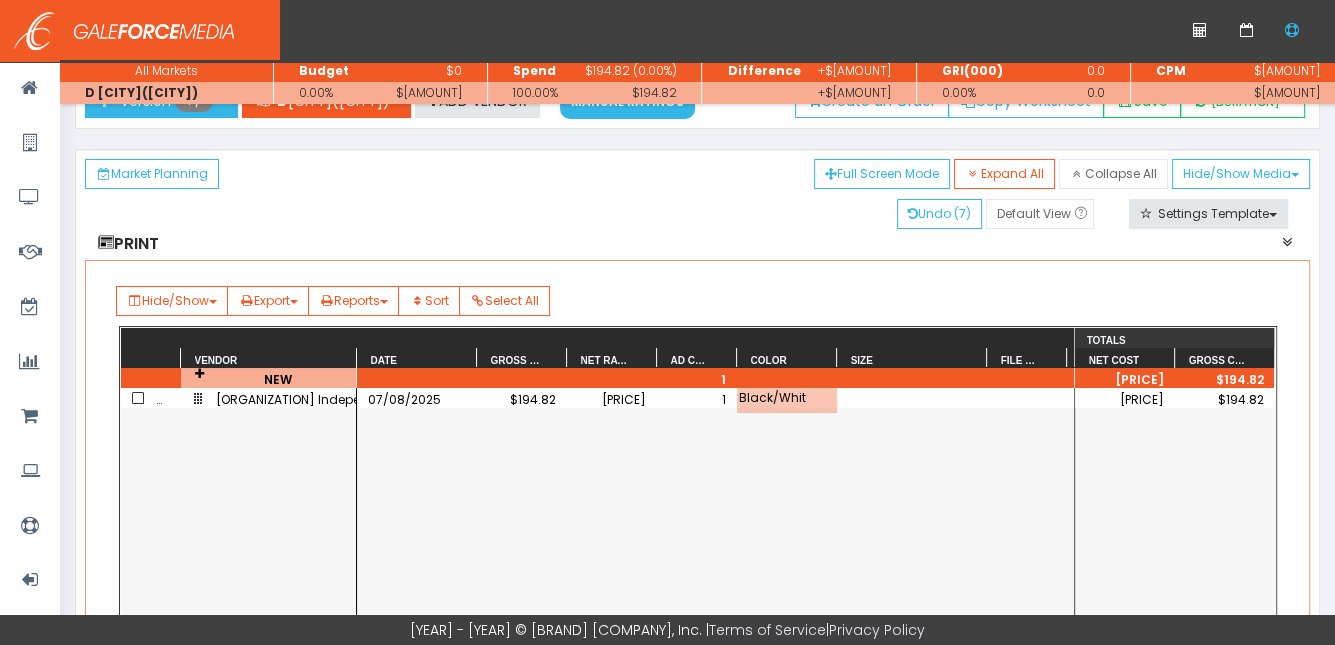 type on "Black/White" 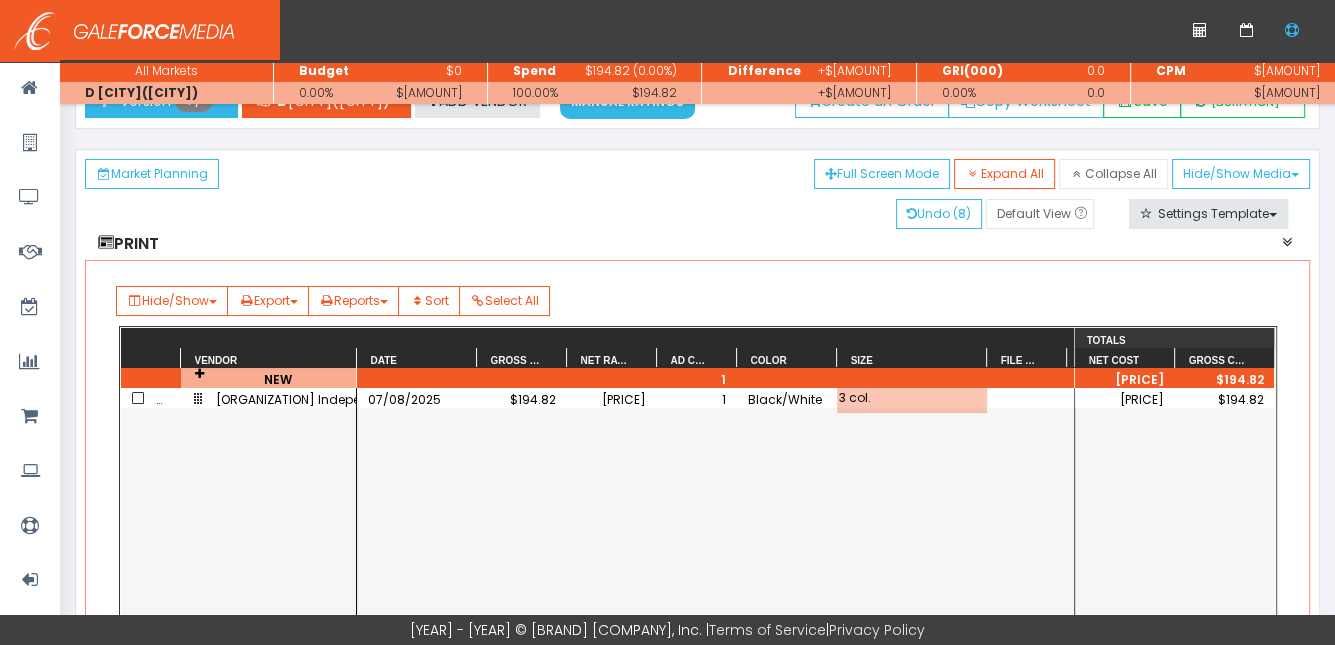 type on "3 col. x" 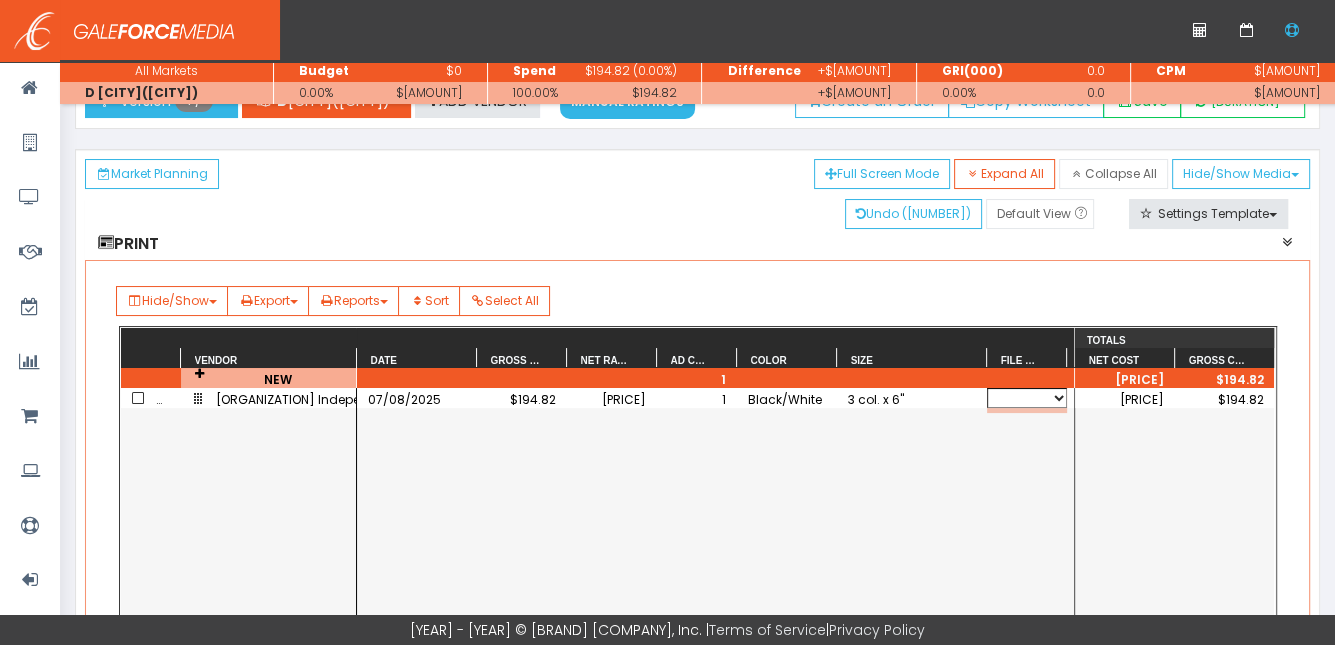 scroll, scrollTop: 0, scrollLeft: 141, axis: horizontal 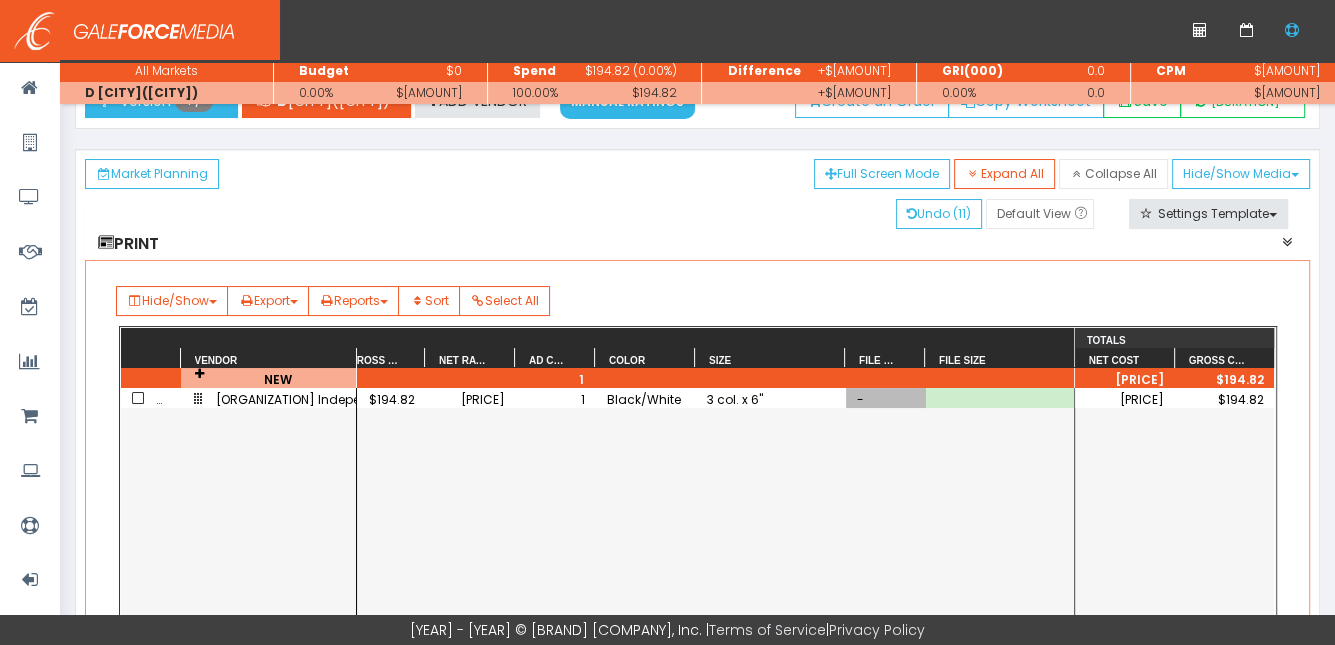 click on "-" at bounding box center (886, 399) 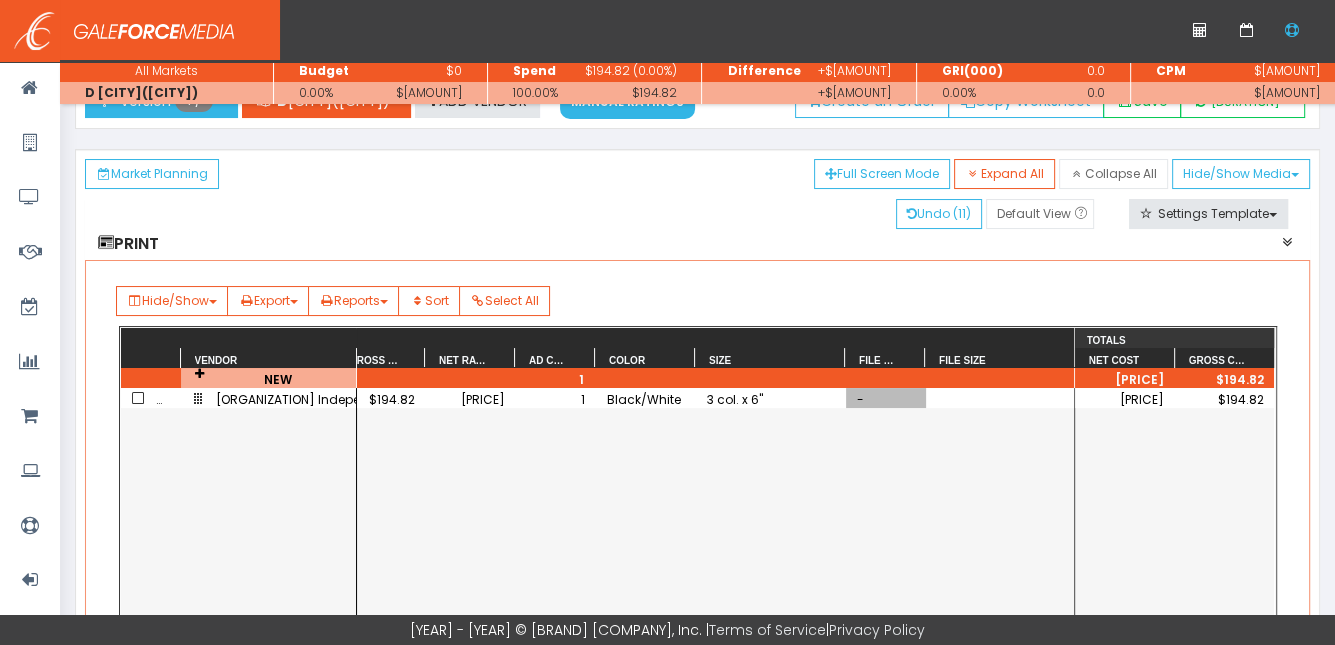 click on "-" at bounding box center (886, 399) 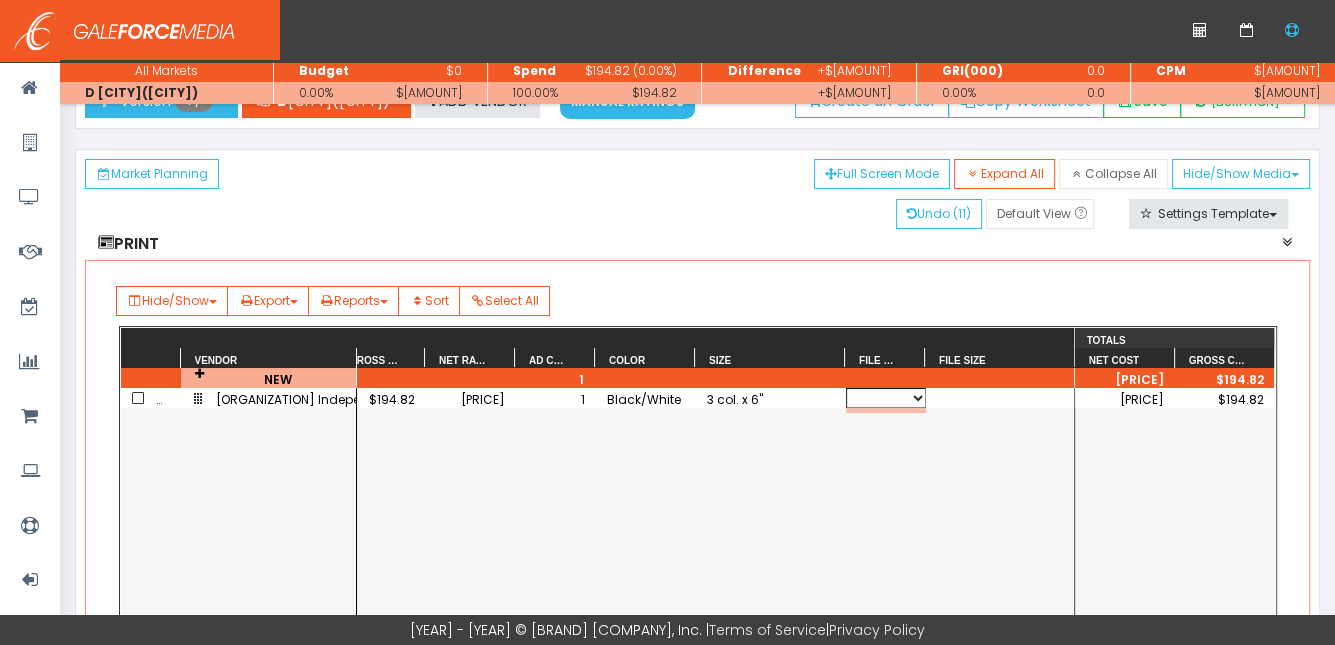 click on "JPEG PNG RAW BMP PDF GIF" at bounding box center [886, 398] 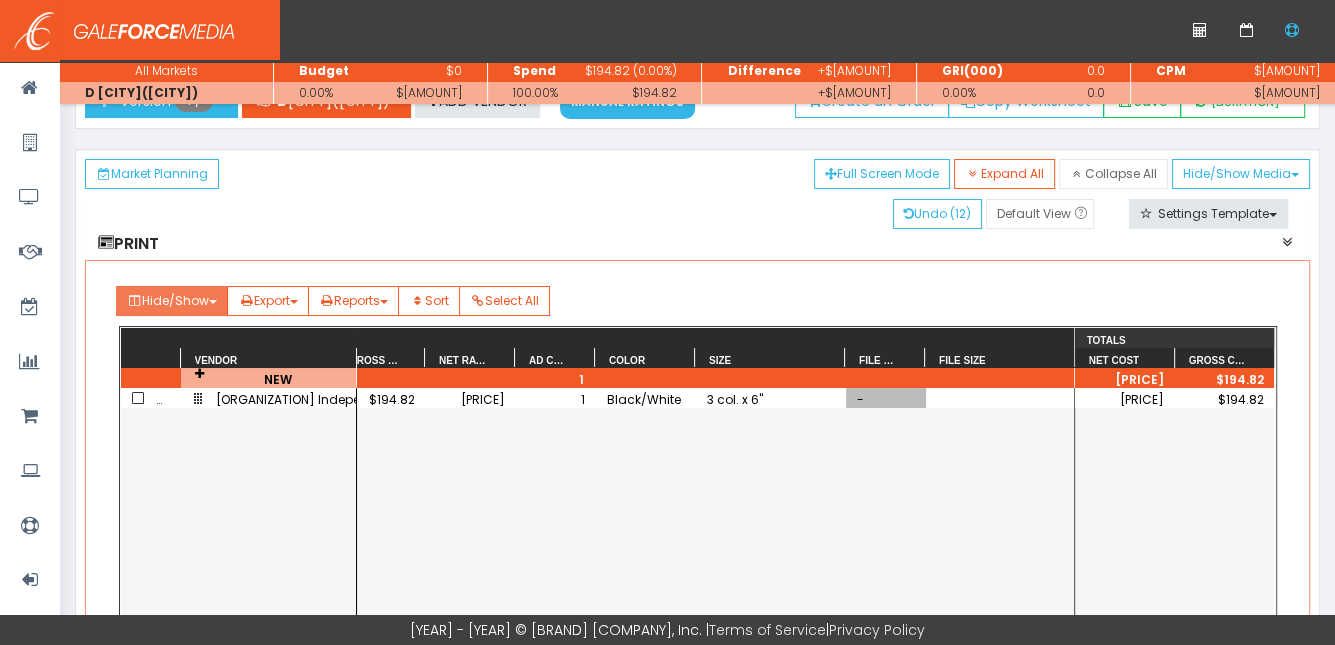 click on "Hide/Show" at bounding box center (172, 301) 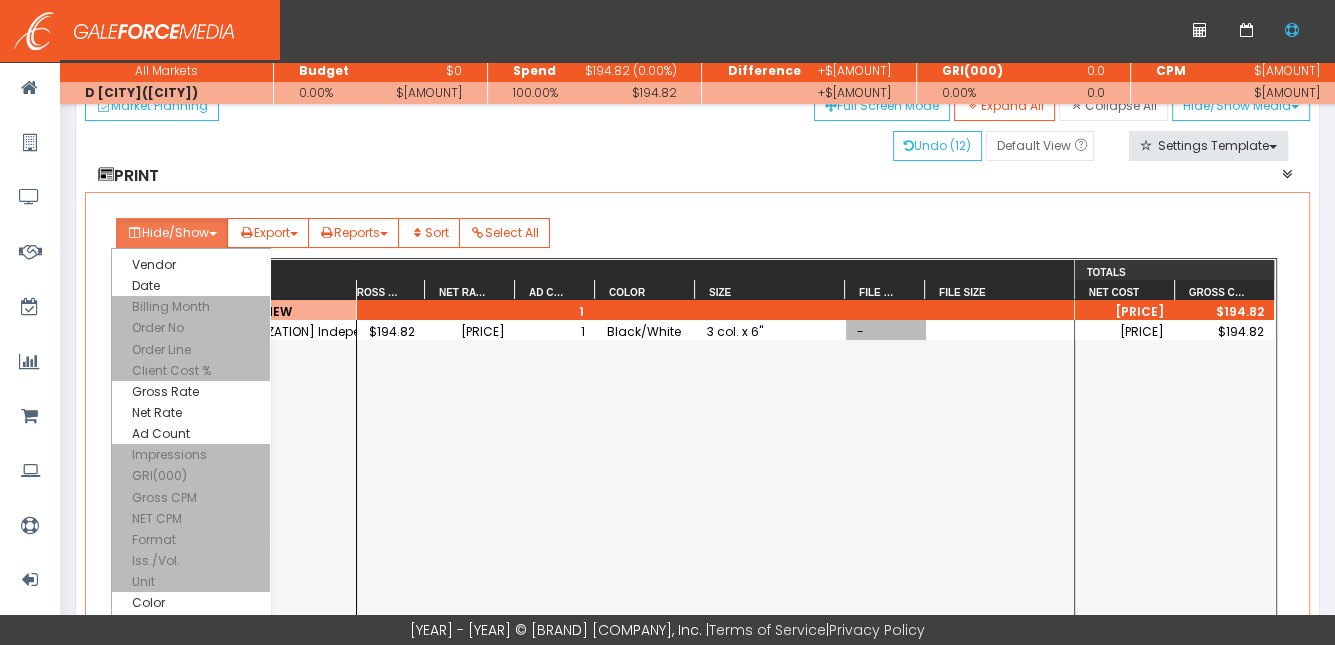 scroll, scrollTop: 200, scrollLeft: 0, axis: vertical 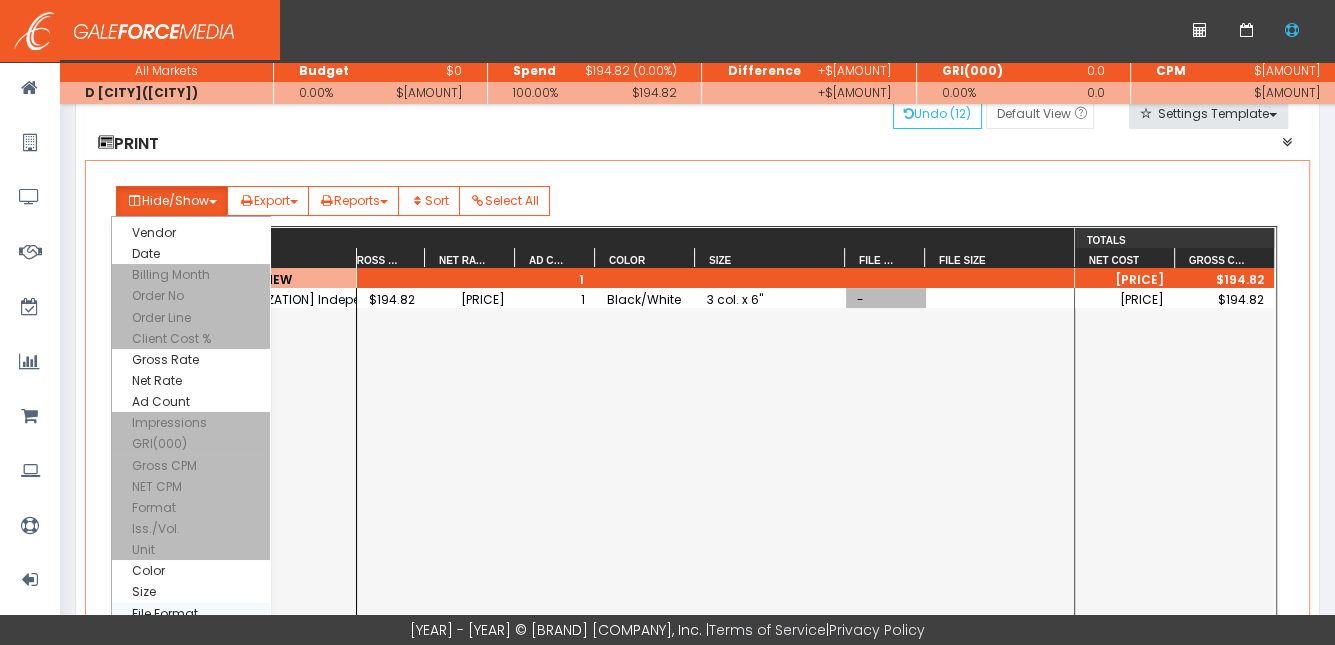click on "File Format" at bounding box center (191, 232) 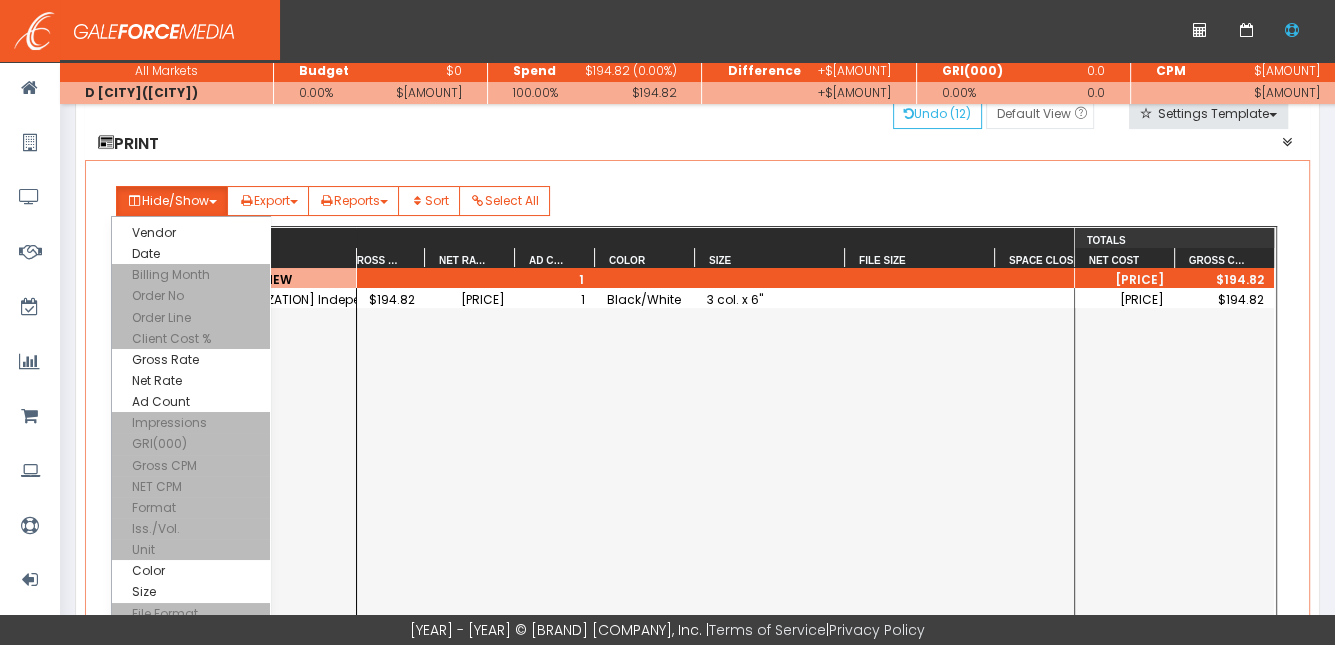 click at bounding box center [921, 298] 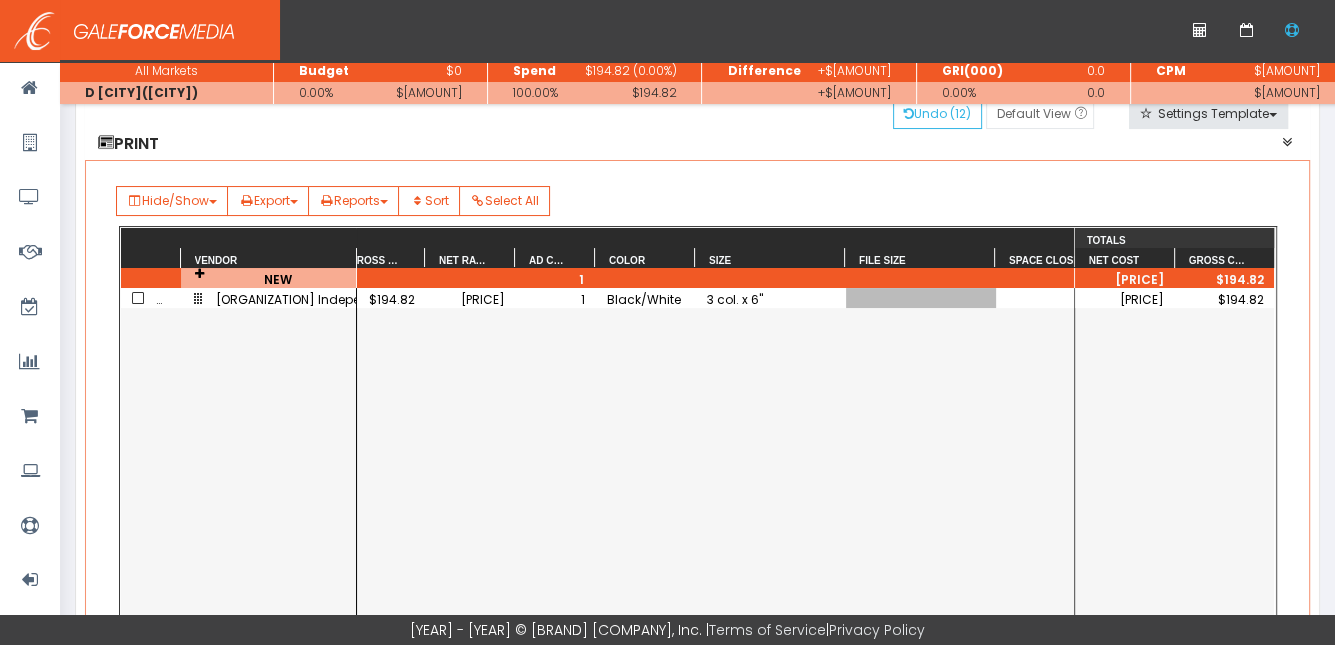 click at bounding box center (921, 298) 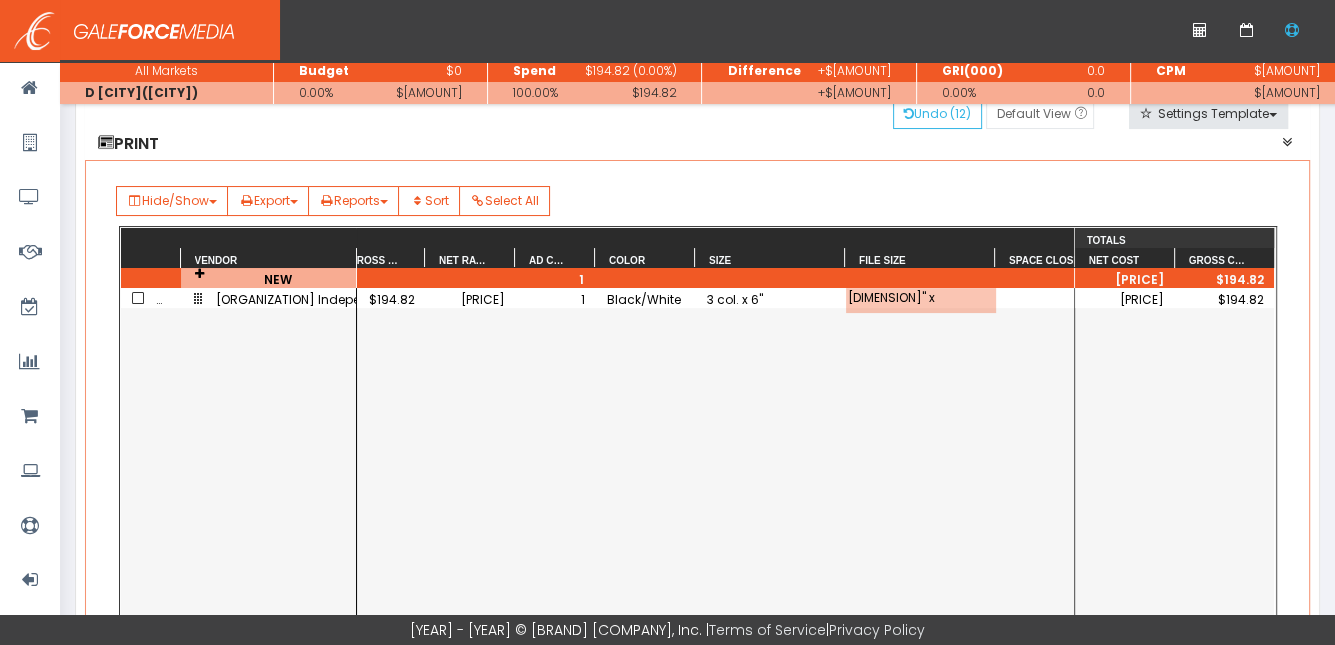 type on "[DIMENSION]" x" 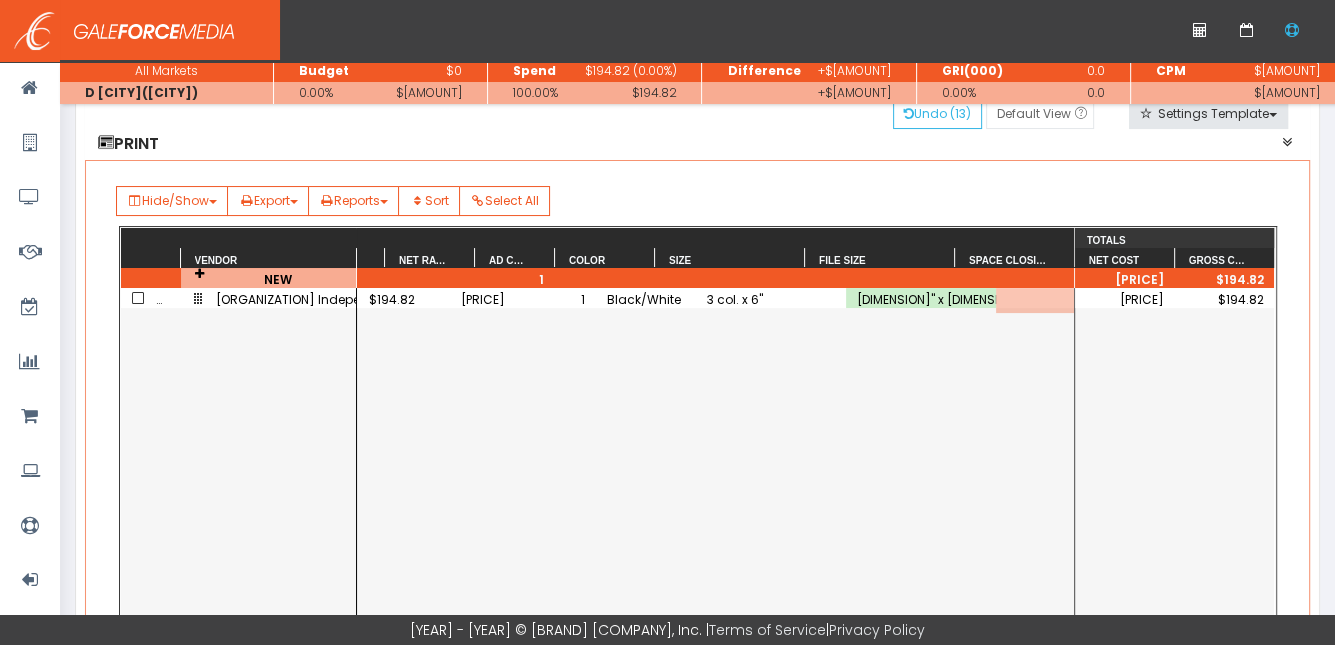 scroll, scrollTop: 0, scrollLeft: 181, axis: horizontal 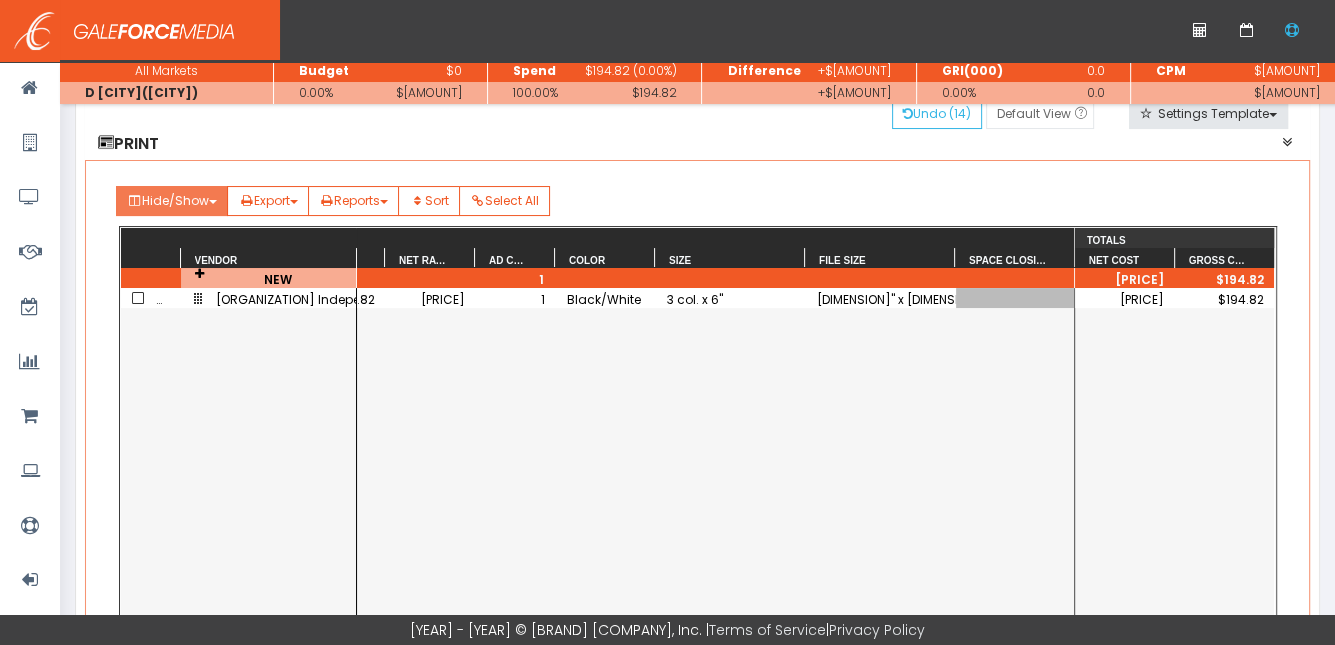 click on "Hide/Show" at bounding box center [172, 201] 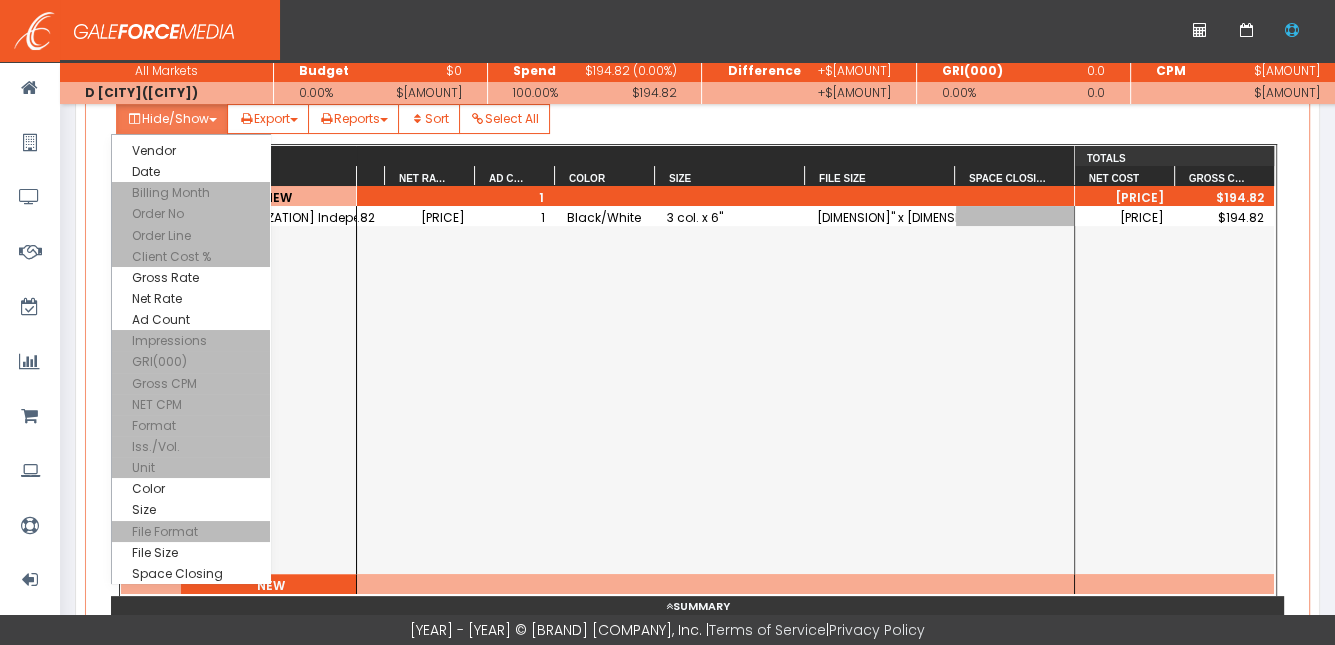 scroll, scrollTop: 300, scrollLeft: 0, axis: vertical 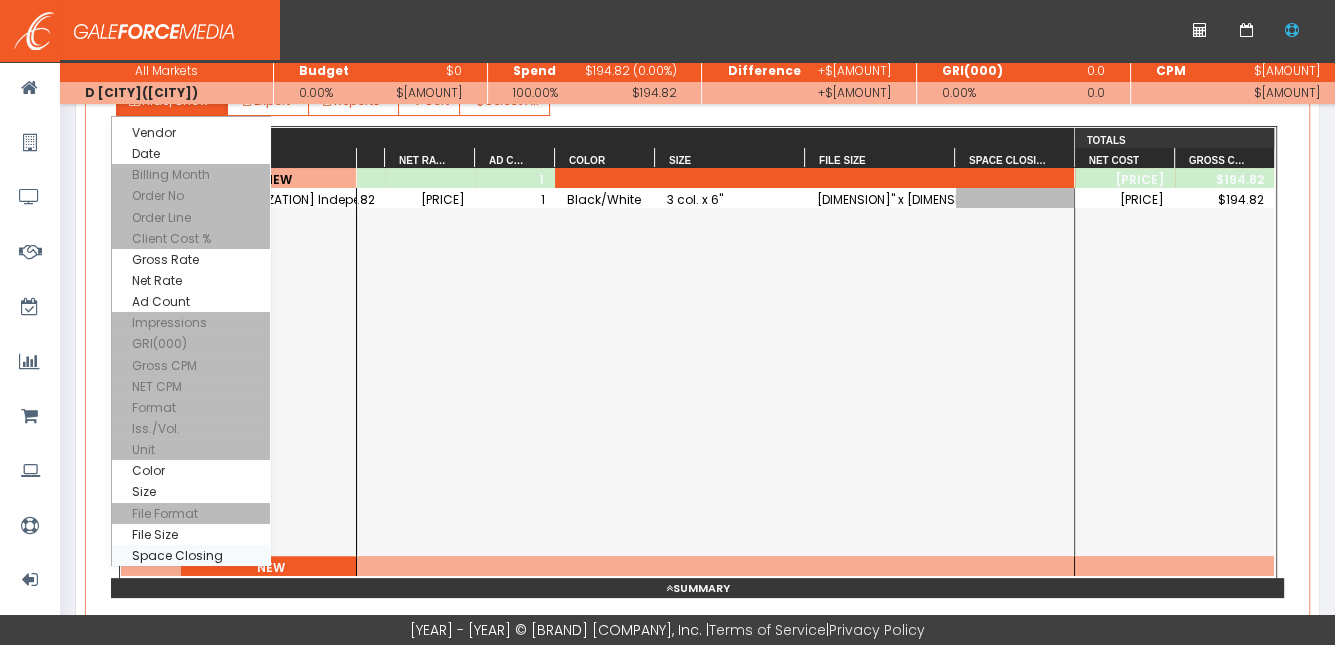 click on "Space Closing" at bounding box center [191, 132] 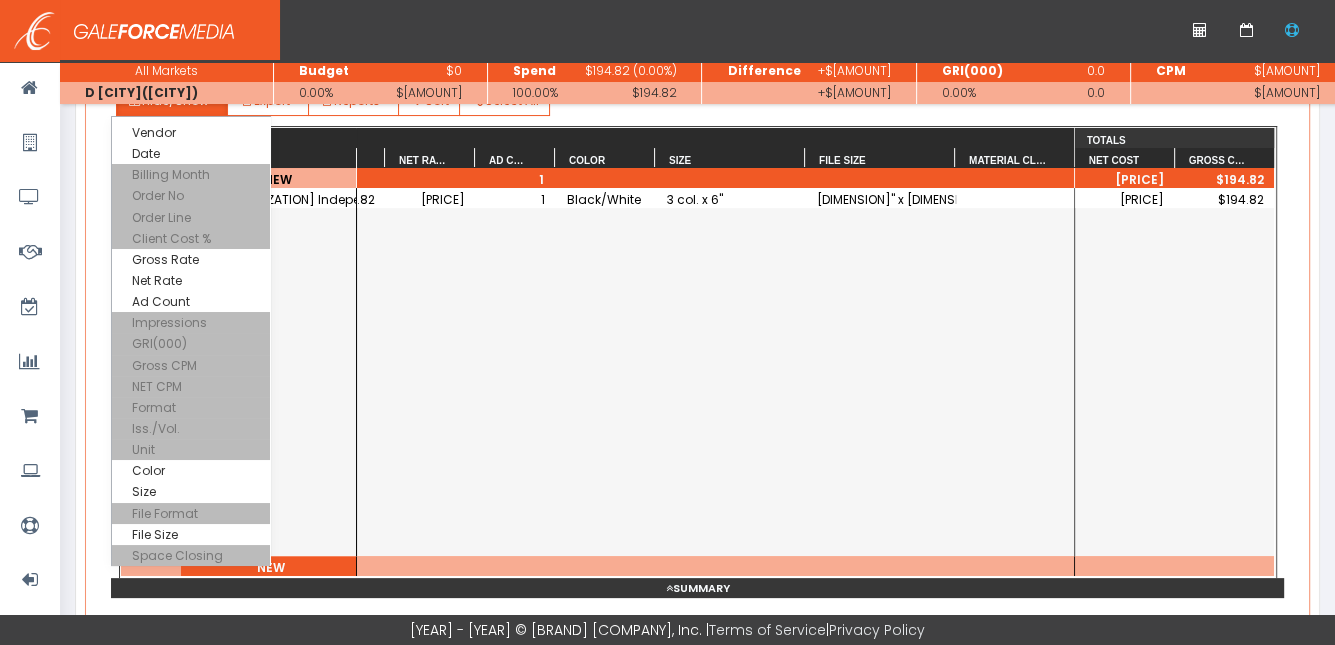 click on "Material Closing" at bounding box center (191, 132) 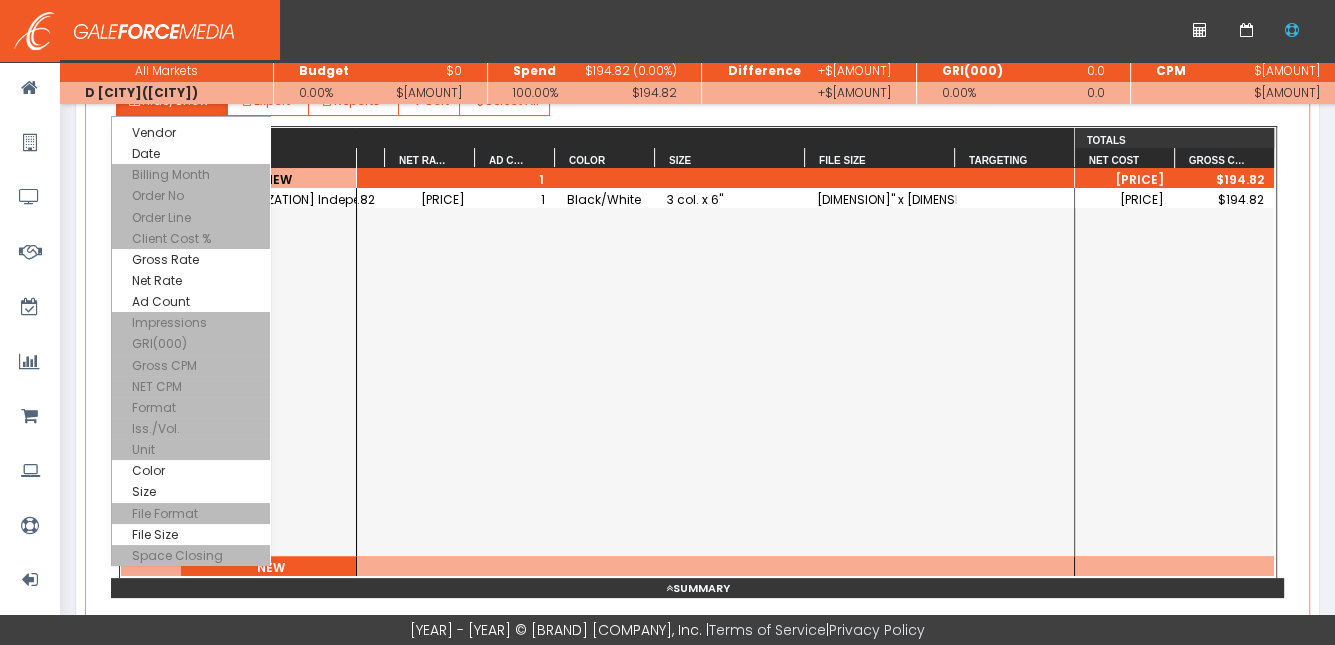 click on "Targeting" at bounding box center [191, 132] 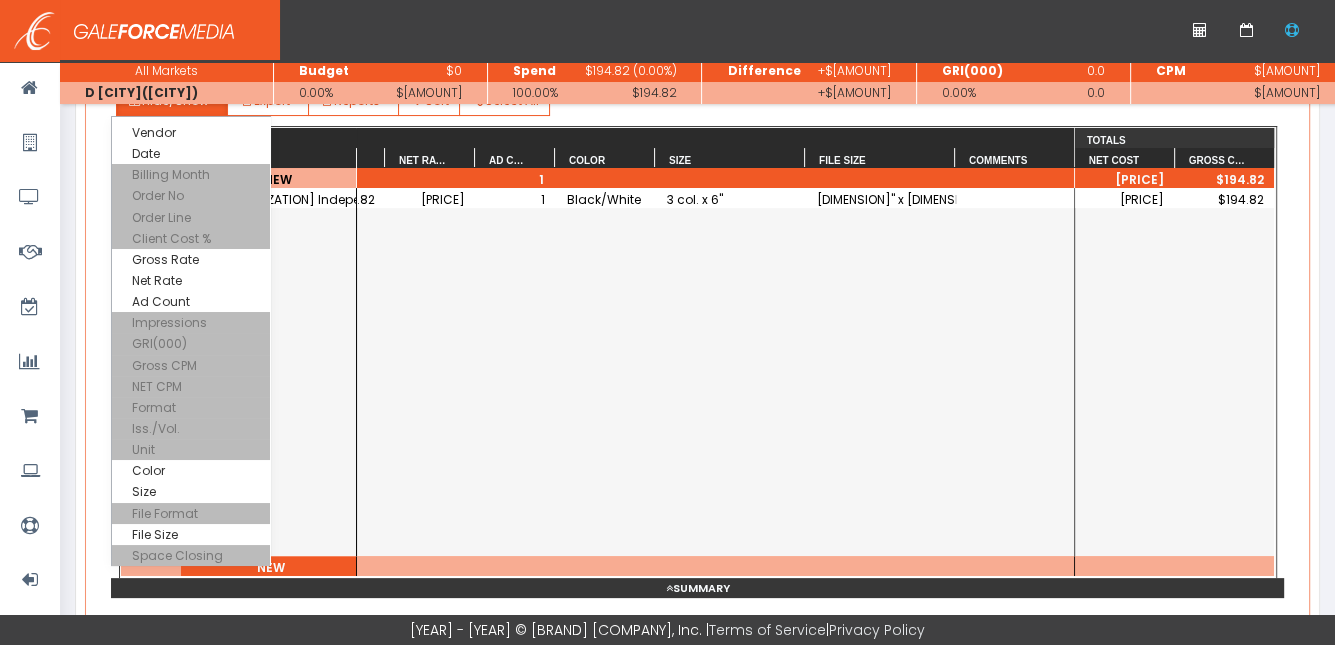 click on "Specifications" at bounding box center [191, 132] 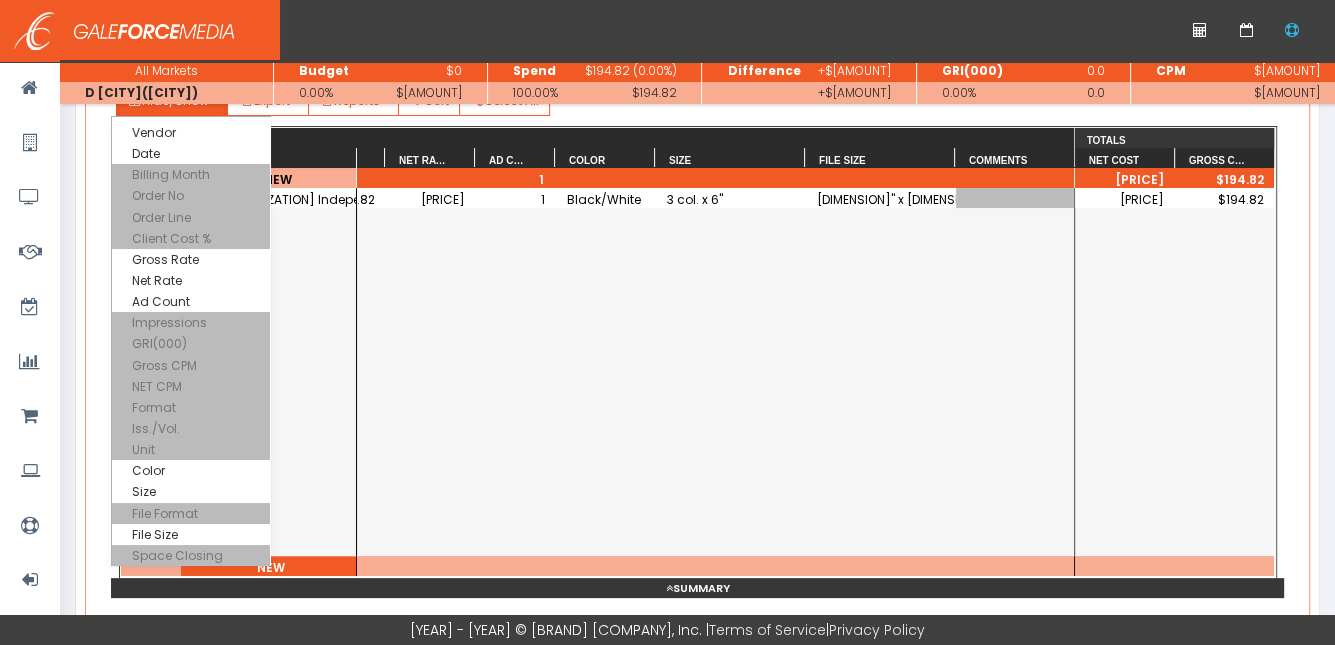 click at bounding box center (1031, 198) 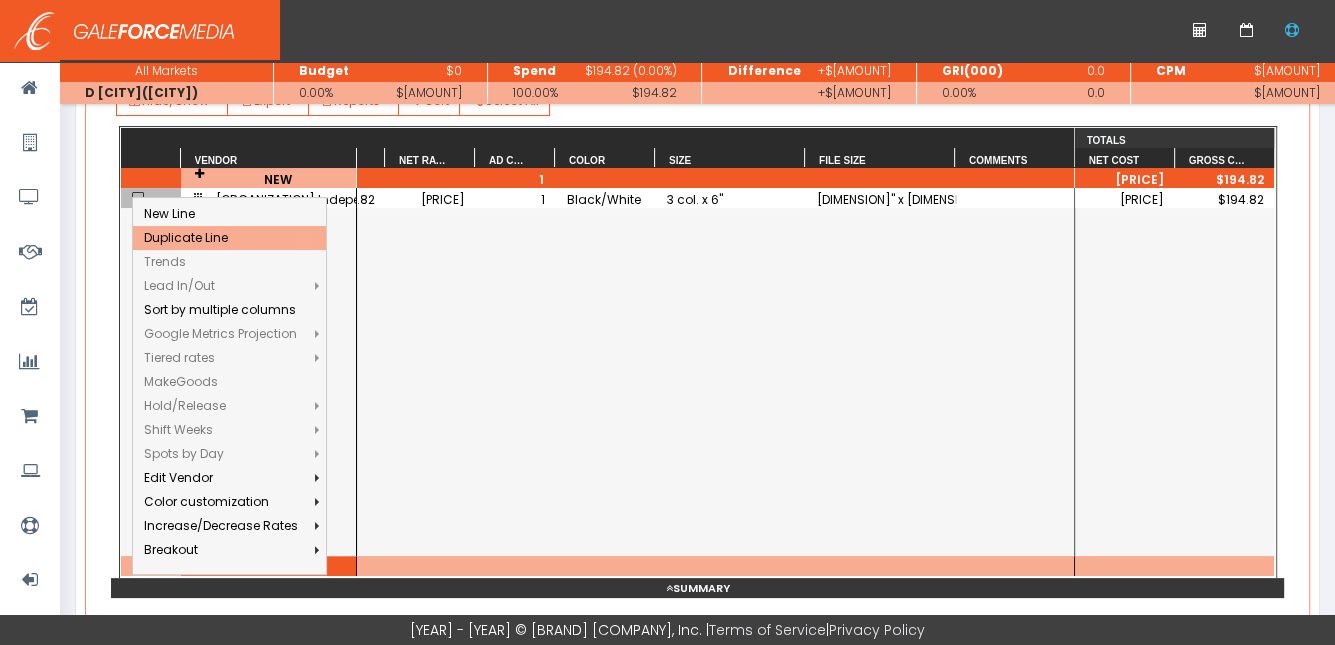 click on "Duplicate Line" at bounding box center [221, 238] 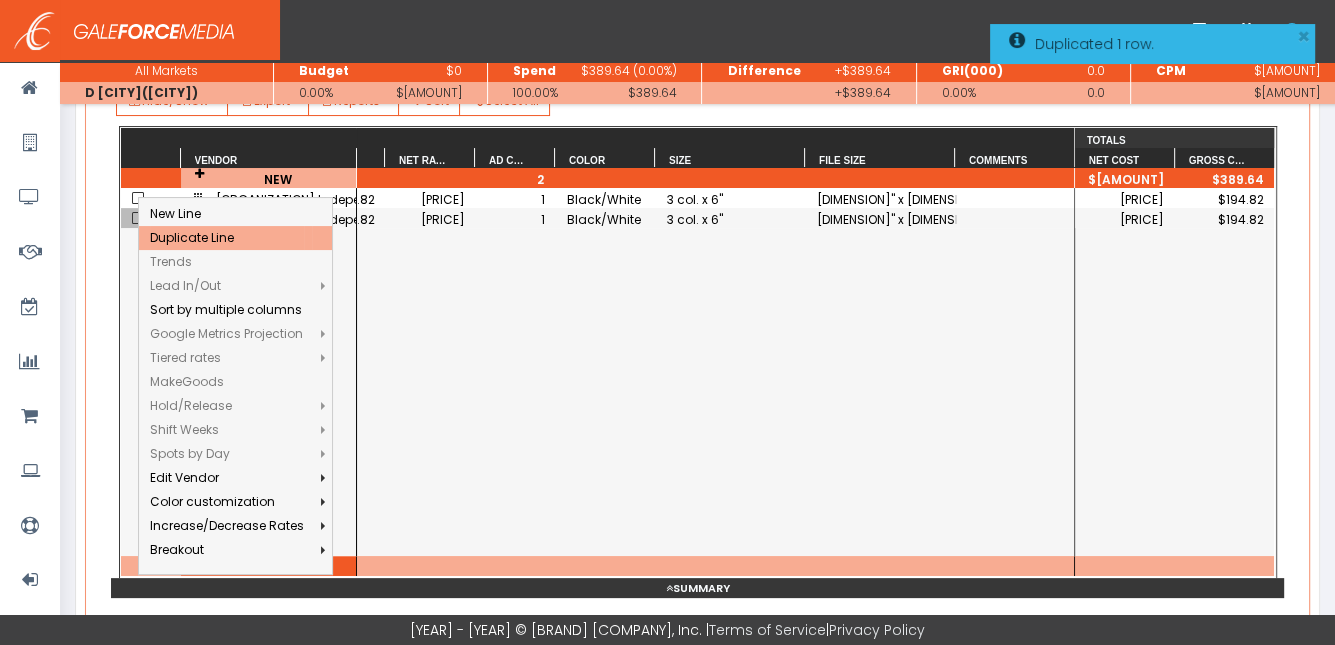 click on "Duplicate Line" at bounding box center [227, 238] 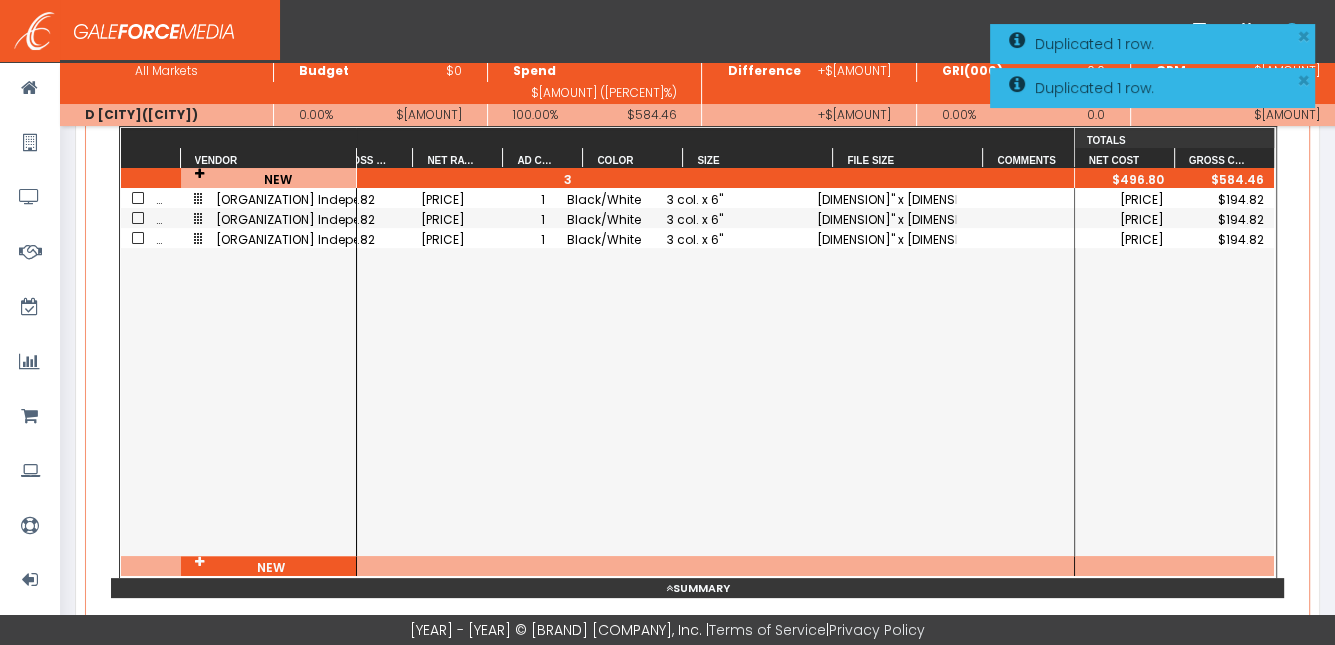 scroll, scrollTop: 0, scrollLeft: 0, axis: both 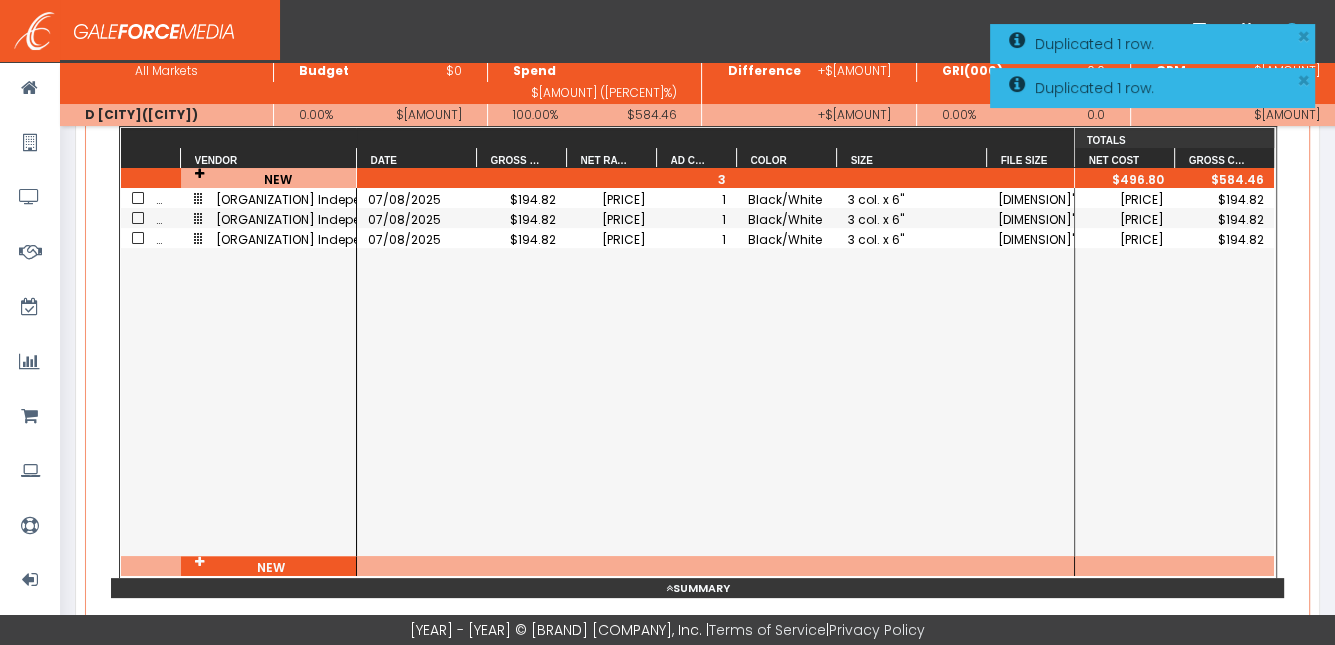 click on "07/08/2025" at bounding box center (417, 219) 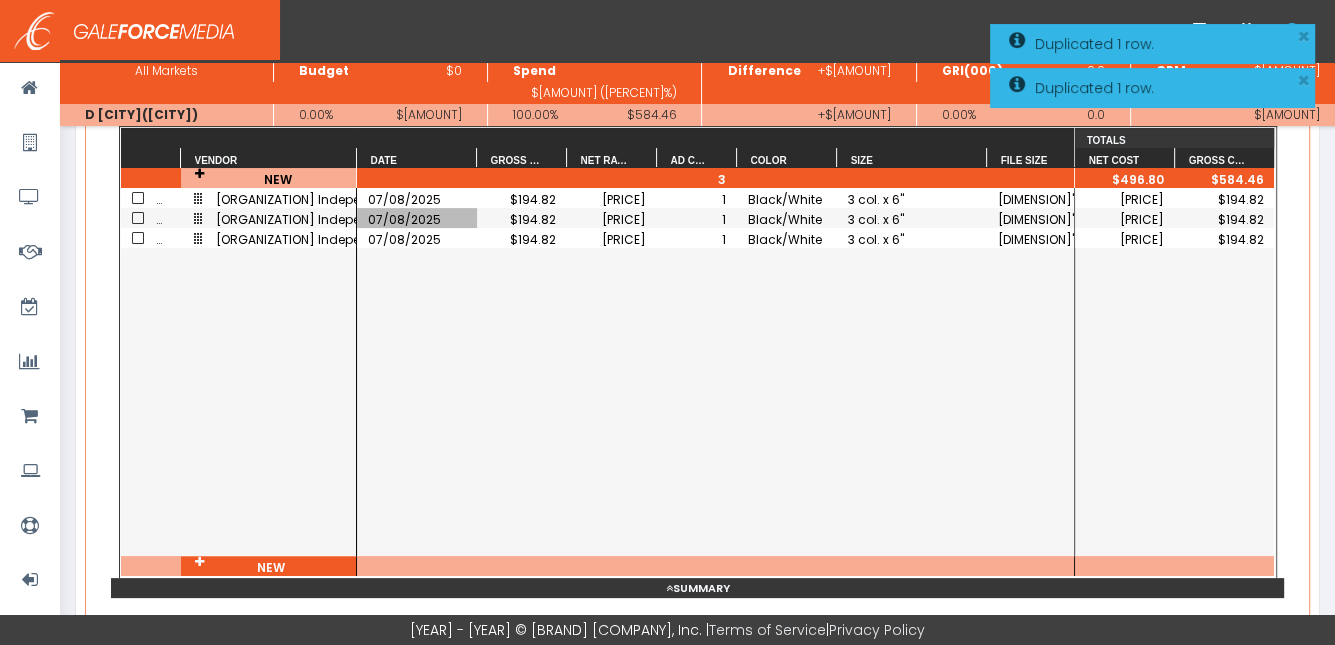 click on "07/08/2025" at bounding box center (417, 219) 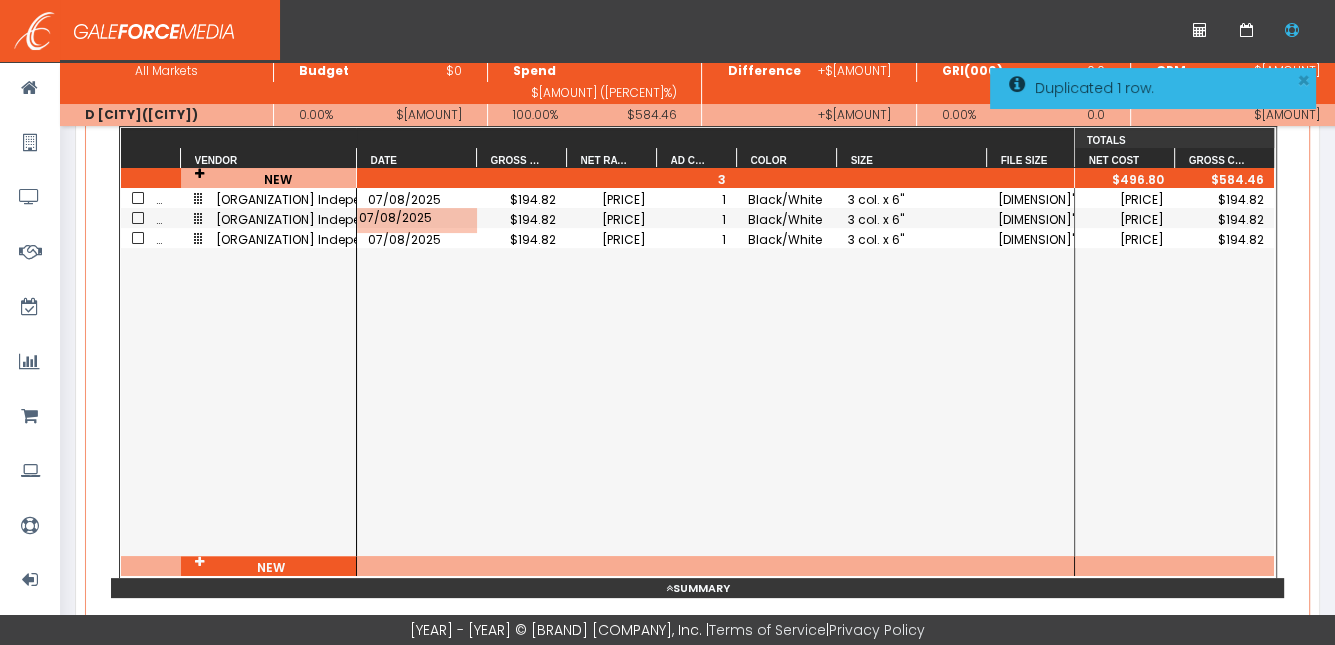drag, startPoint x: 481, startPoint y: 209, endPoint x: 73, endPoint y: 195, distance: 408.2401 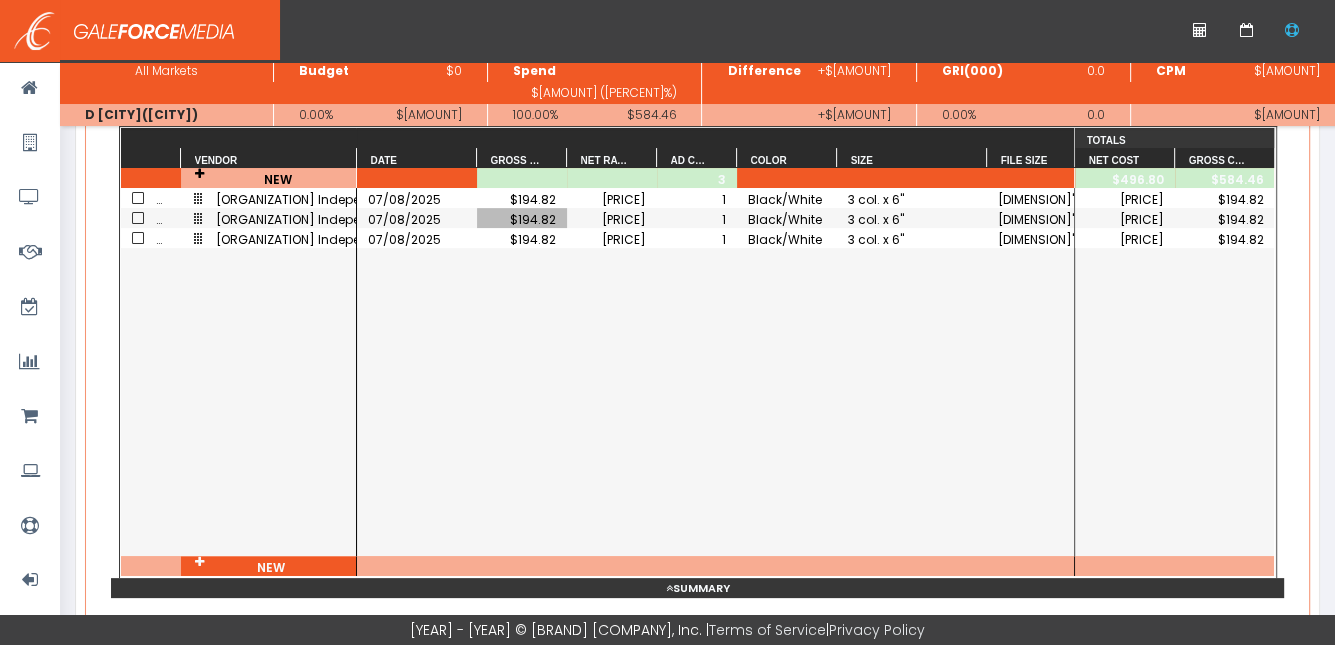 click on "07/08/2025" at bounding box center (417, 219) 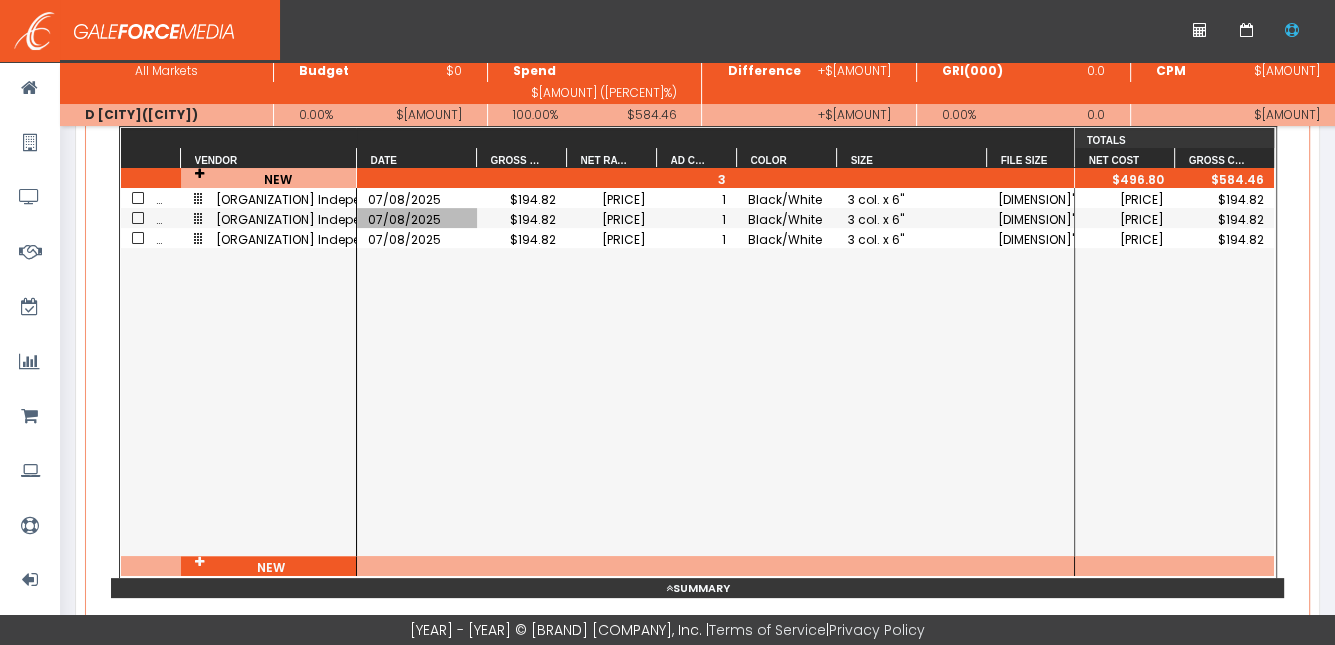 click on "07/08/2025" at bounding box center (417, 219) 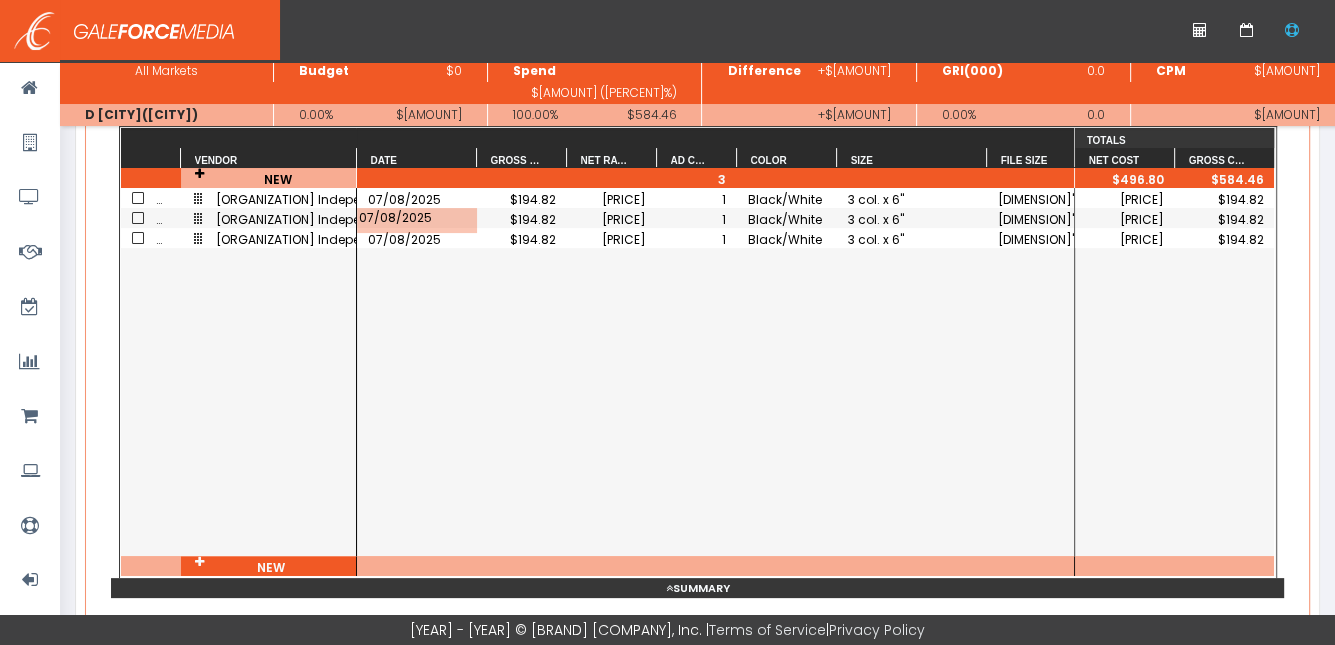 drag, startPoint x: 432, startPoint y: 215, endPoint x: 156, endPoint y: 200, distance: 276.40732 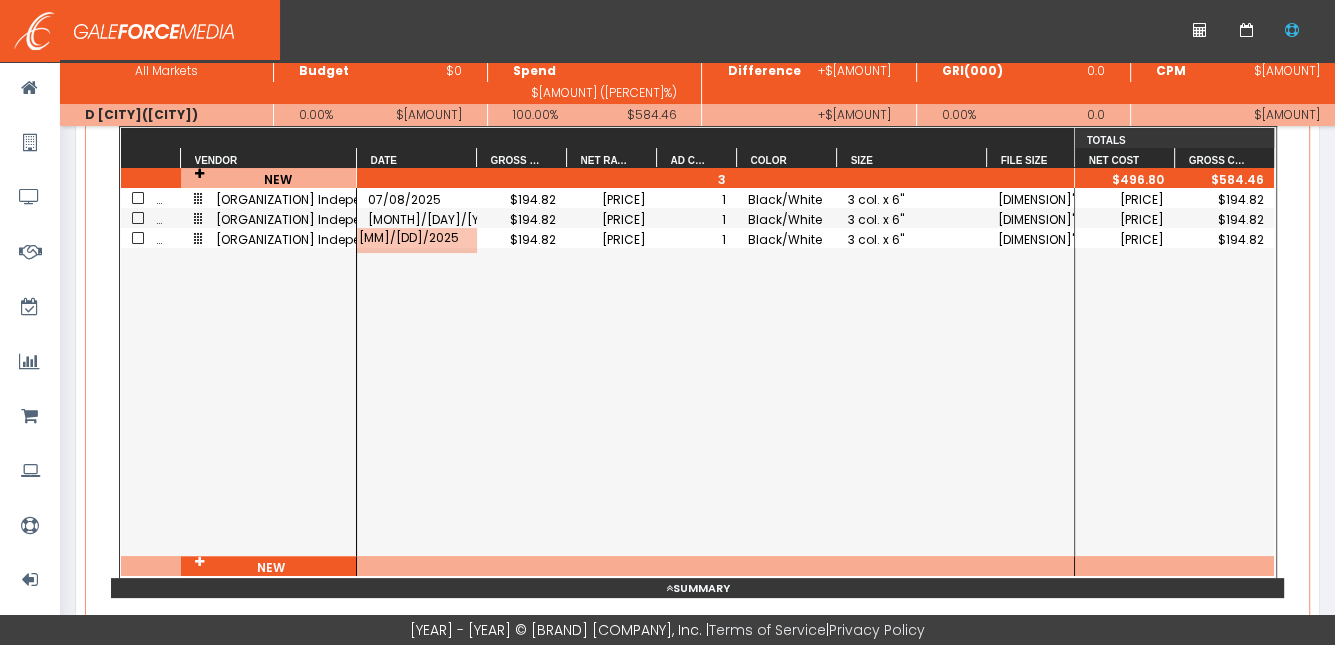 click on "[MONTH]/[DAY]/[YEAR] $[AMOUNT] $[AMOUNT] [NUMBER] Black/White [NUMBER] col. x [DIMENSION]" [DIMENSION]" x [DIMENSION]" [MONTH]/[DAY]/[YEAR] $[AMOUNT] $[AMOUNT] [NUMBER] Black/White [NUMBER] col. x [DIMENSION]" [DIMENSION]" x [DIMENSION]" [MONTH]/[DAY]/[YEAR] $[AMOUNT] $[AMOUNT] [NUMBER] Black/White [NUMBER] col. x [DIMENSION]" [DIMENSION]" x [DIMENSION]"" at bounding box center [715, 372] 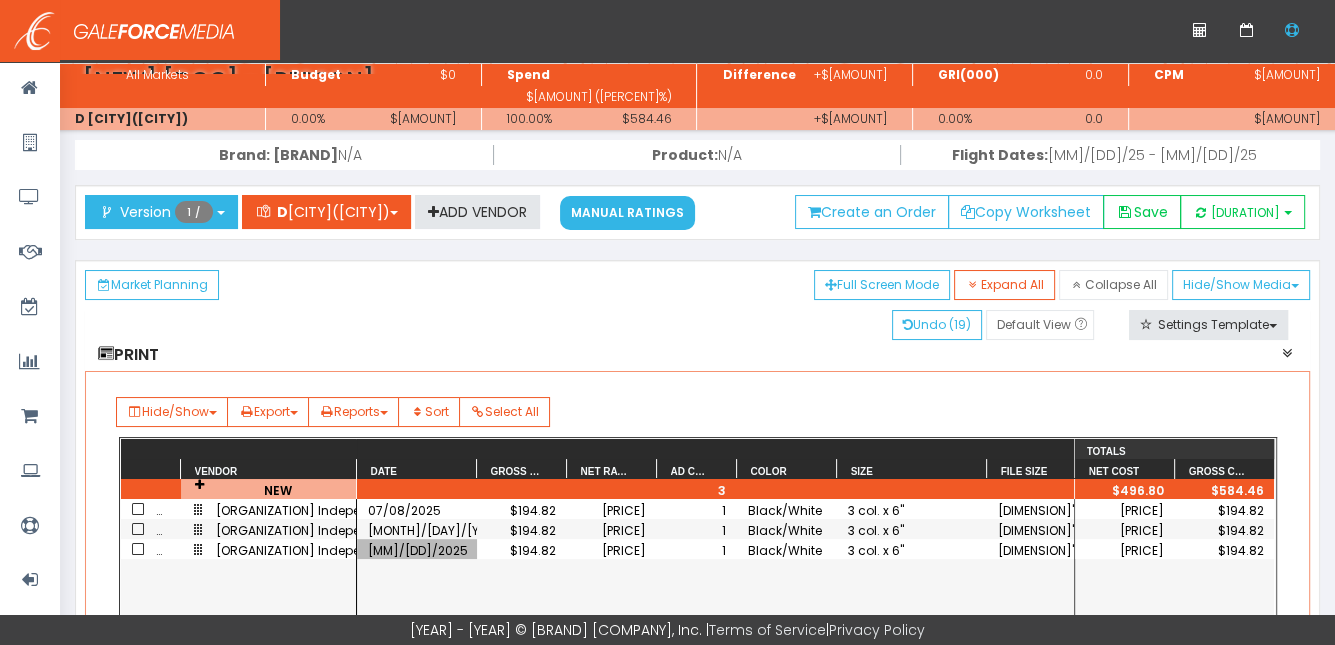 scroll, scrollTop: 0, scrollLeft: 0, axis: both 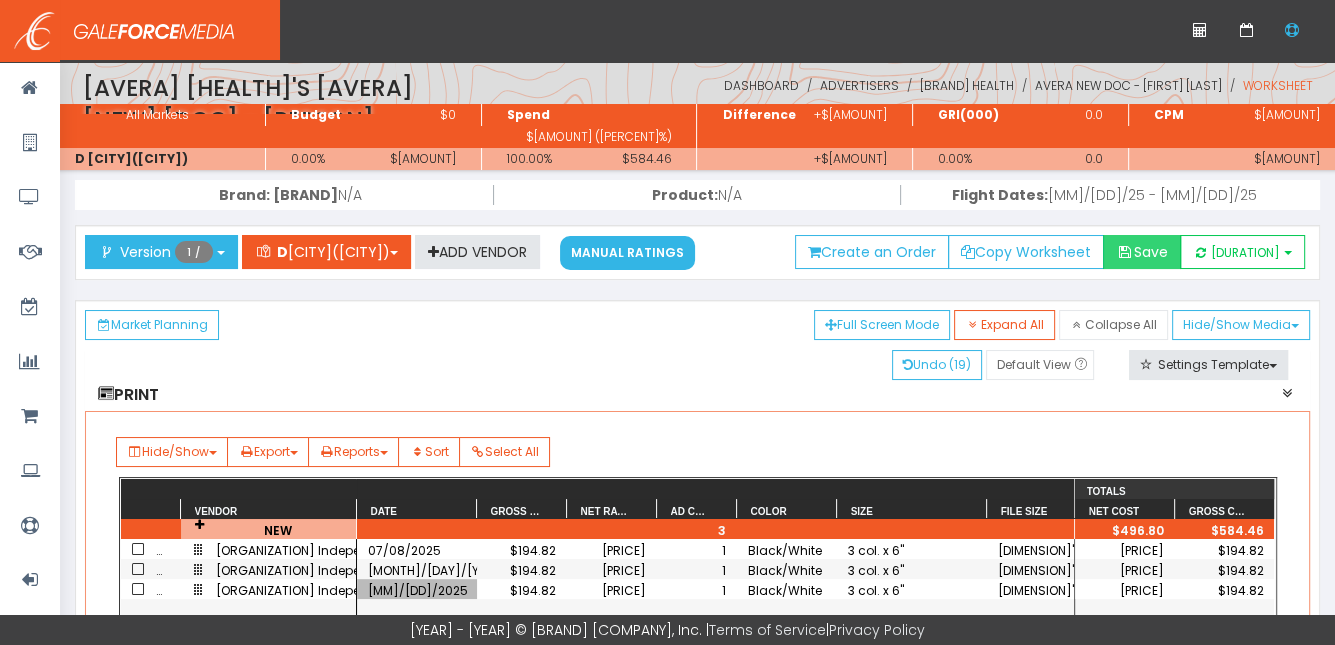 click on "Save" at bounding box center (1142, 252) 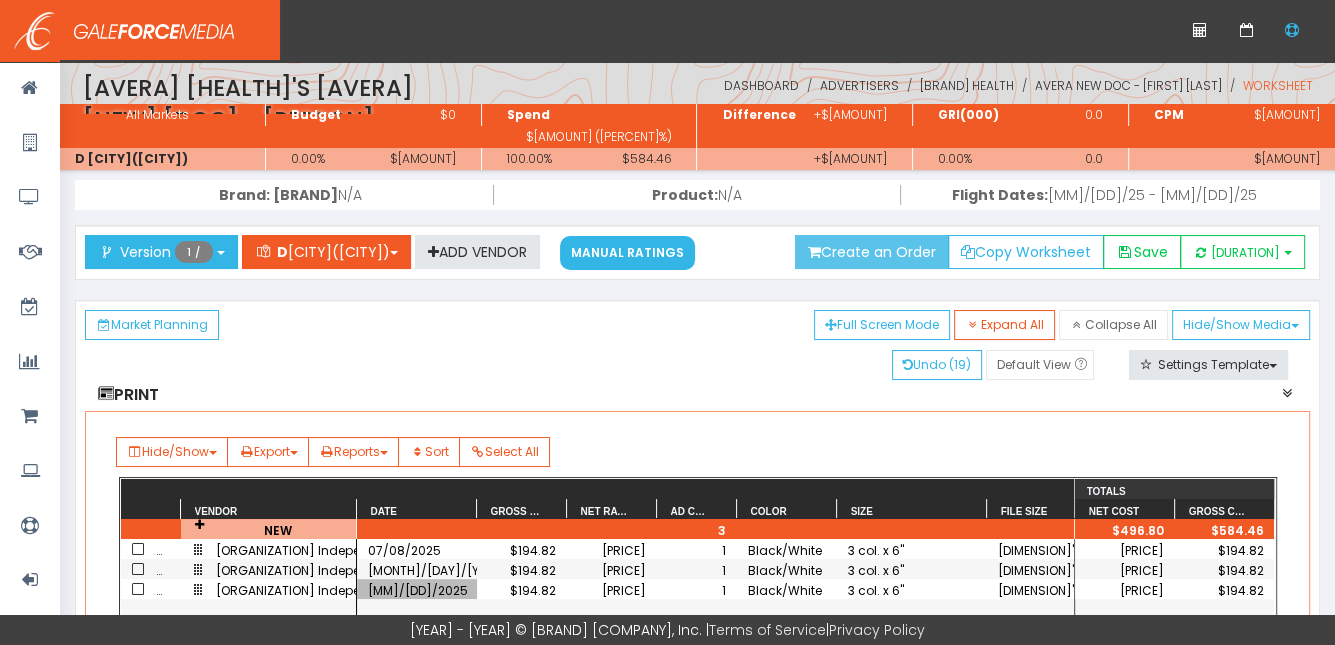 click on "Create an Order" at bounding box center (872, 252) 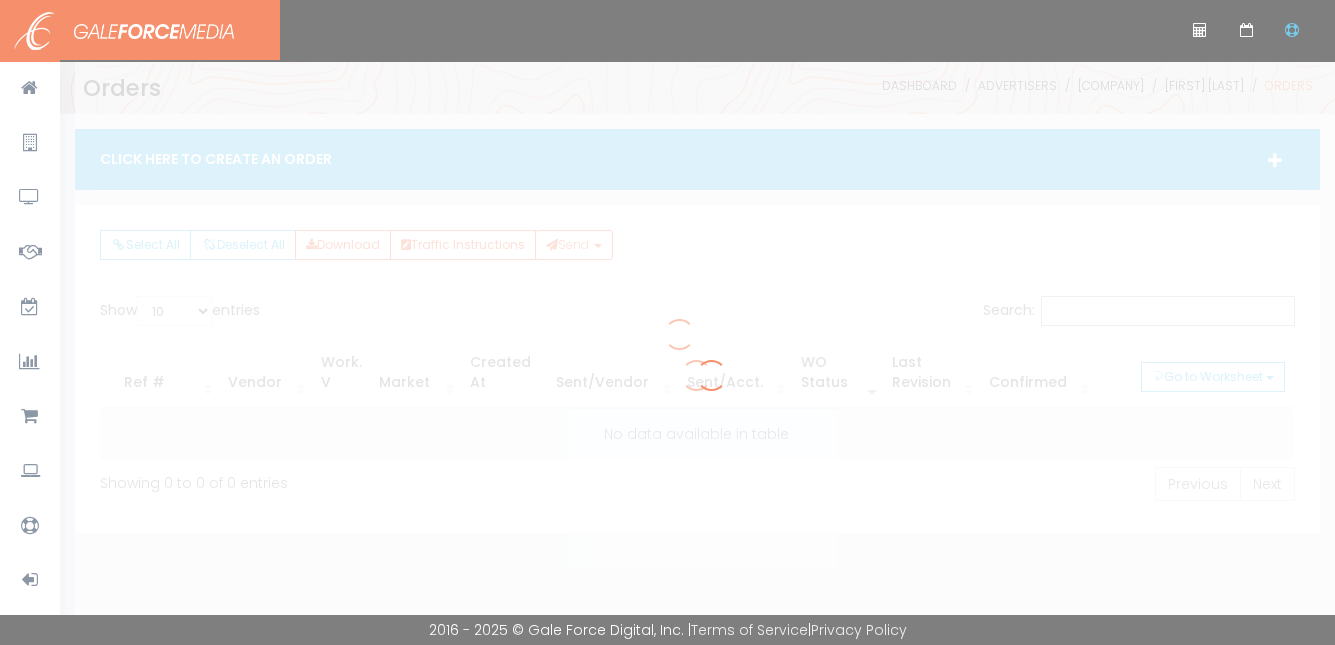 scroll, scrollTop: 0, scrollLeft: 0, axis: both 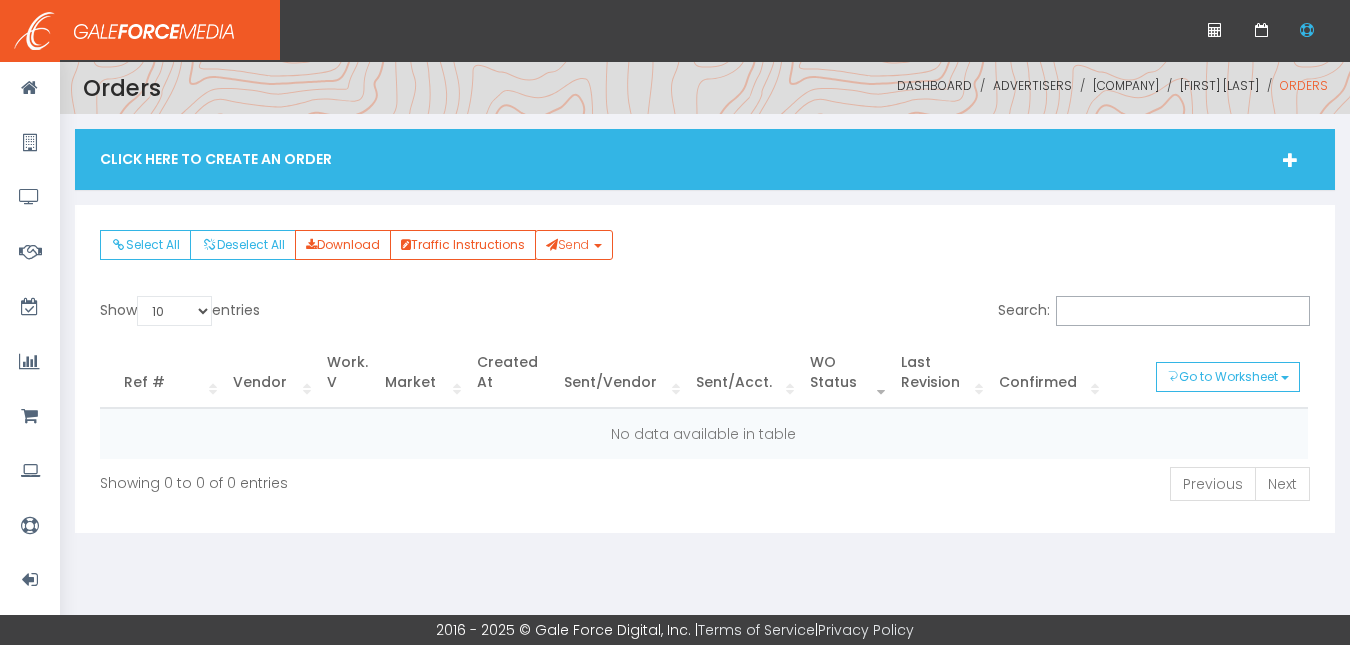click on "Click Here To Create An Order" at bounding box center (705, 159) 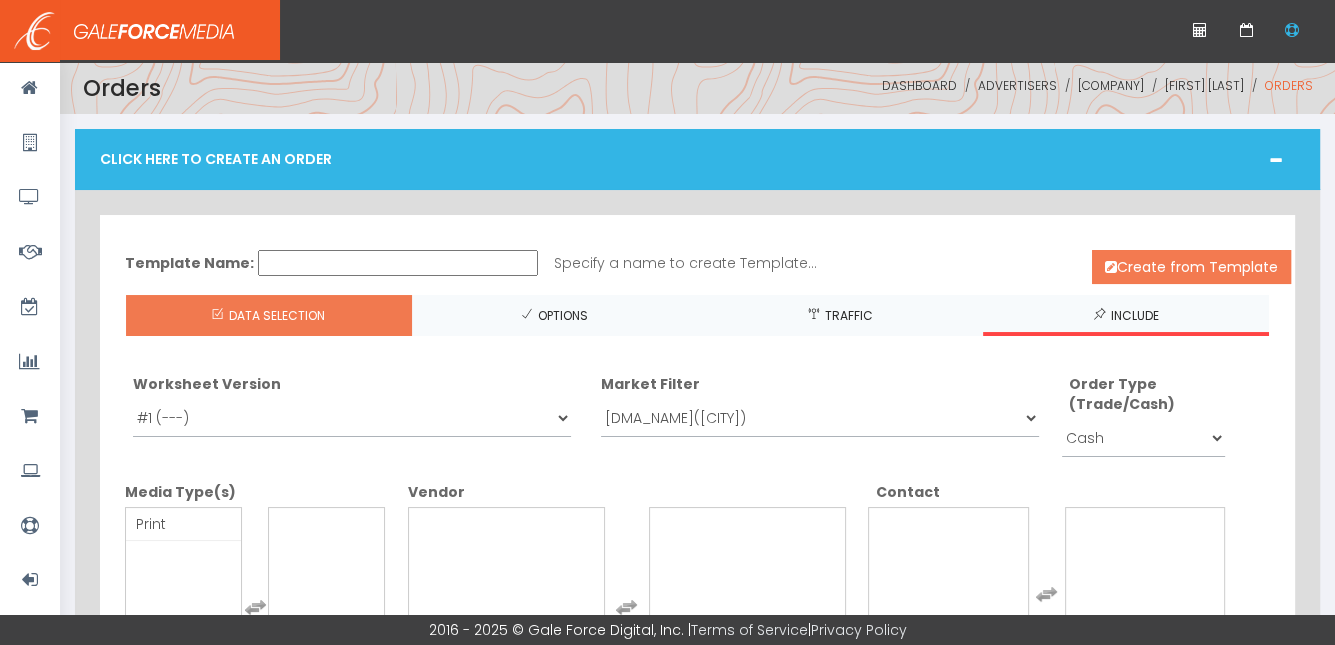 click on "Create from Template" at bounding box center [1191, 267] 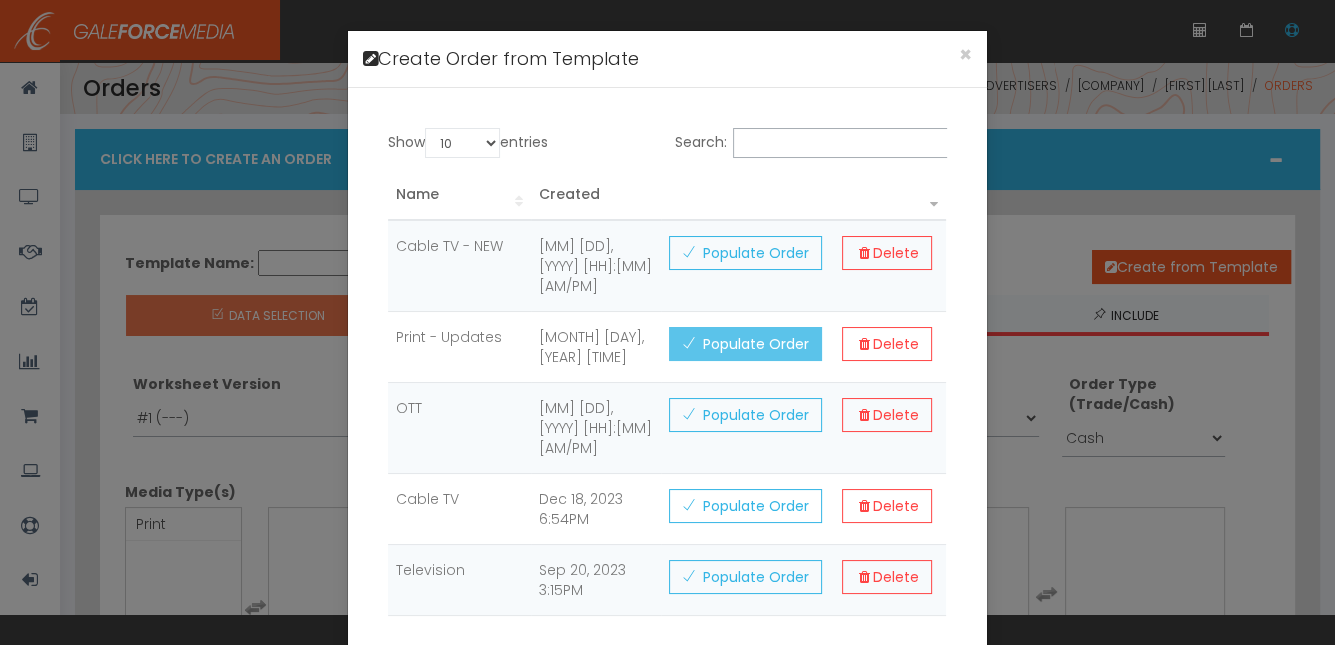 click on "Populate Order" at bounding box center (745, 344) 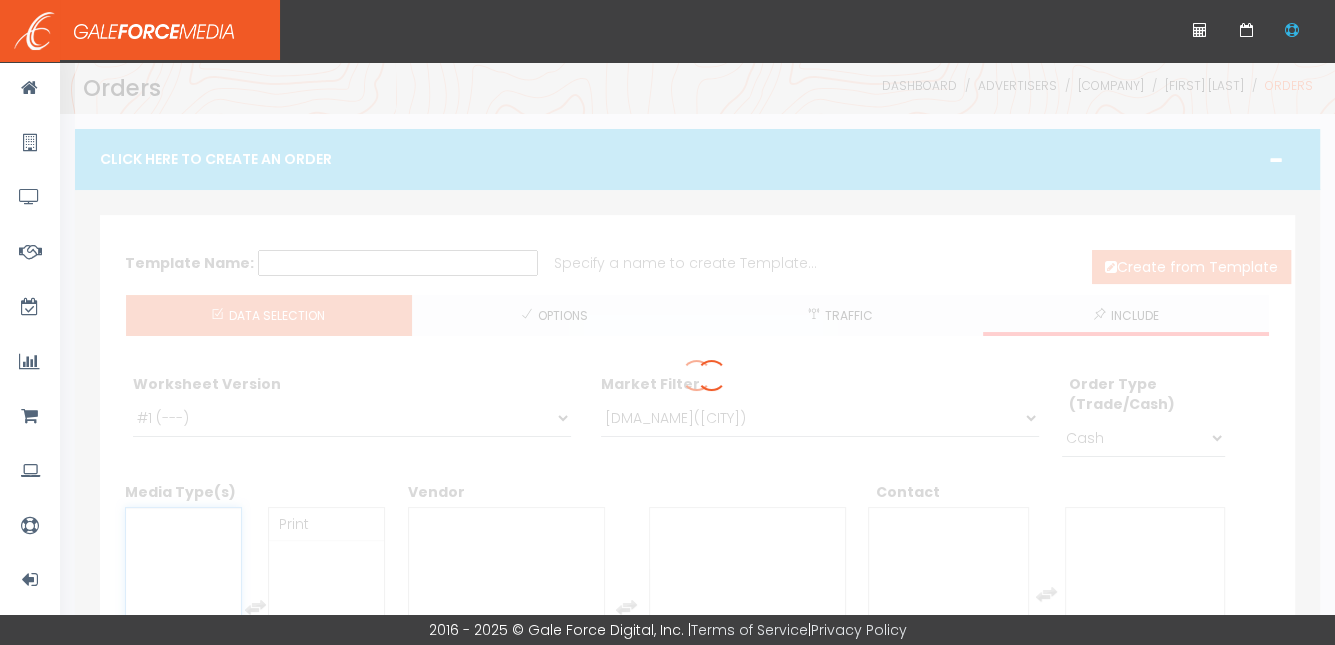 scroll, scrollTop: 60, scrollLeft: 0, axis: vertical 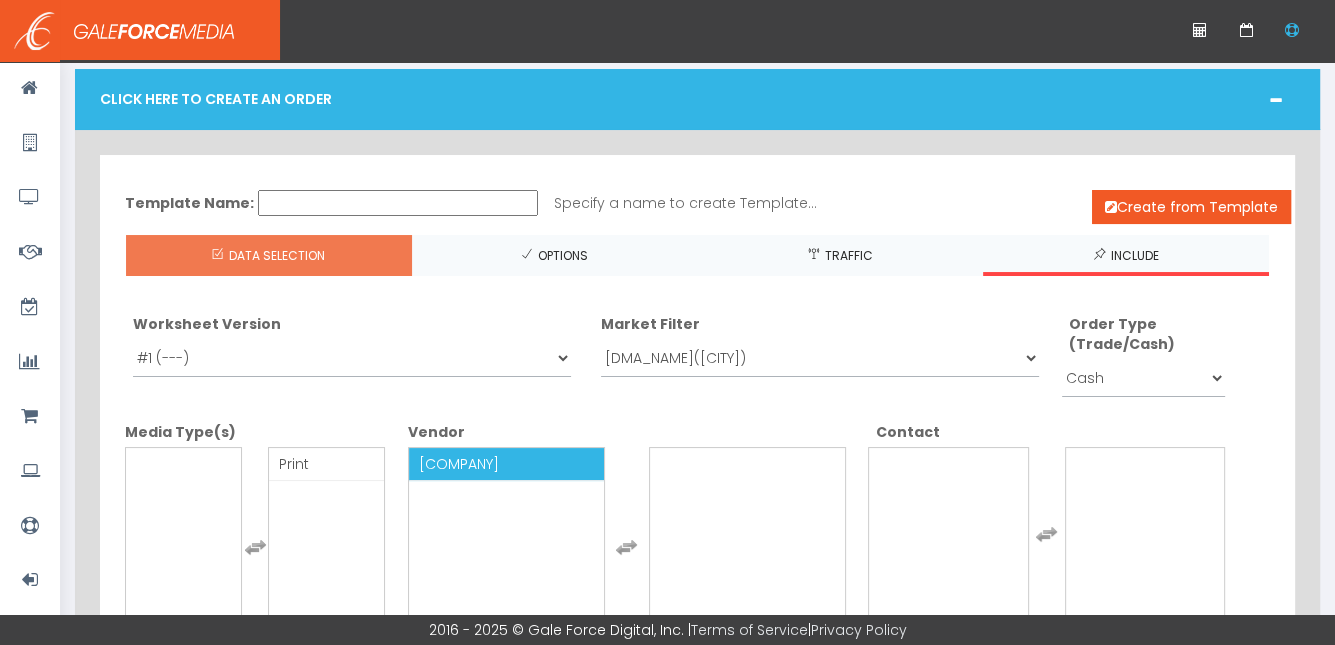 click on "[ORGANIZATION] Independent" at bounding box center [459, 464] 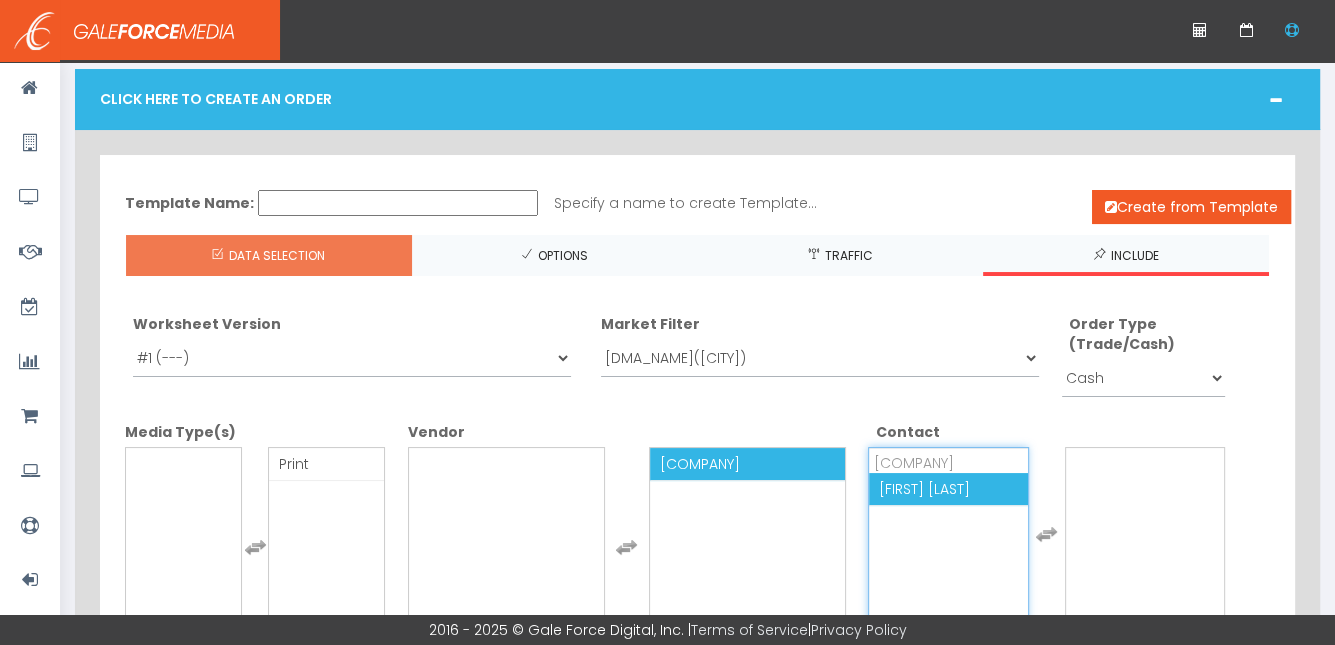 click on "Karen Beebout" at bounding box center (924, 489) 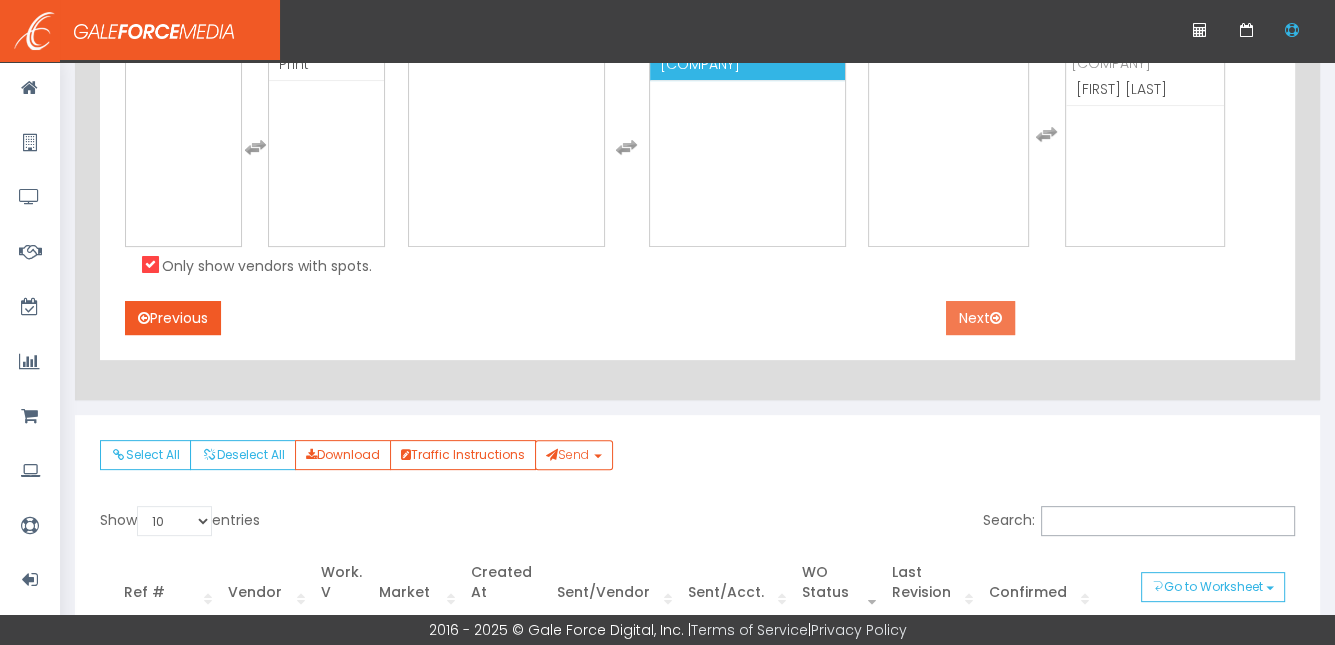 click on "Next" at bounding box center [980, 318] 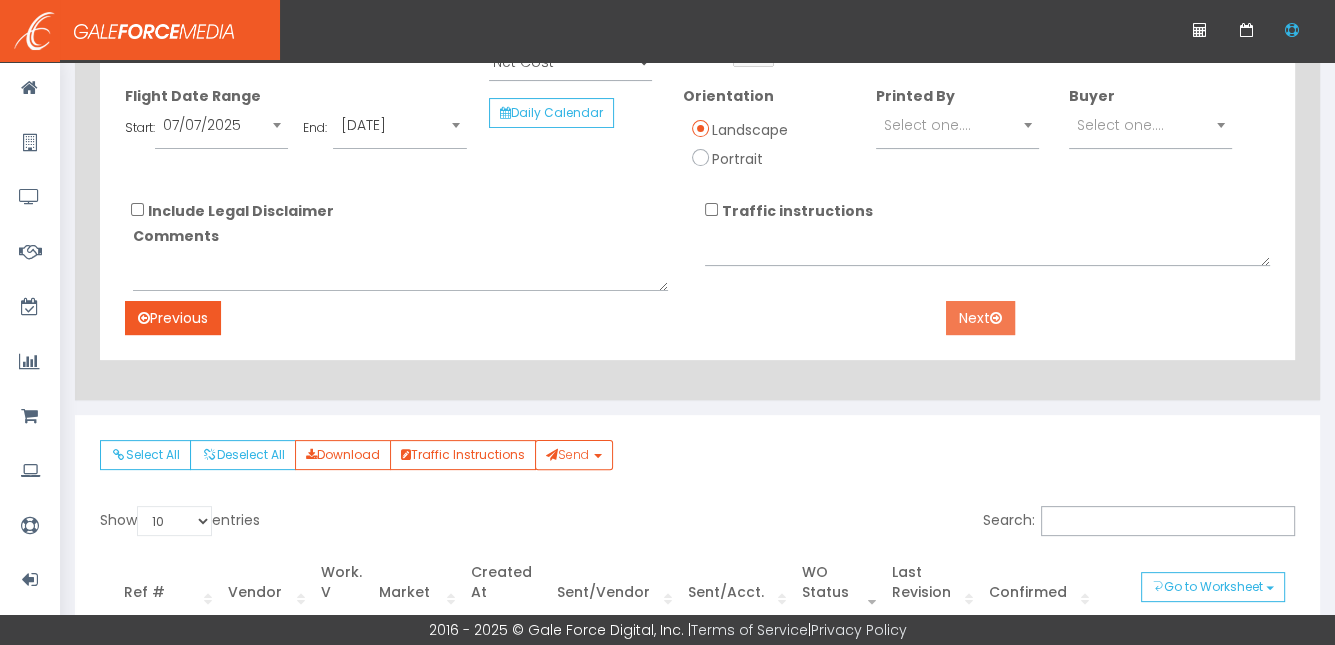 click on "Next" at bounding box center [980, 318] 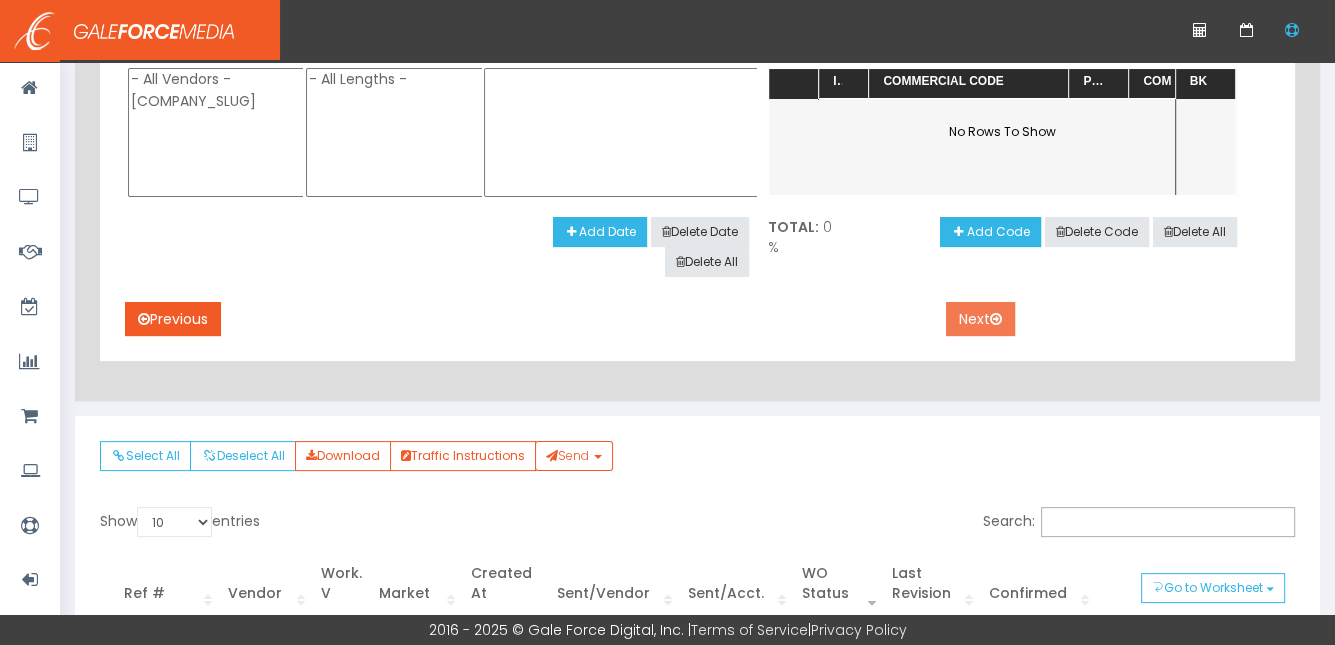 scroll, scrollTop: 131, scrollLeft: 0, axis: vertical 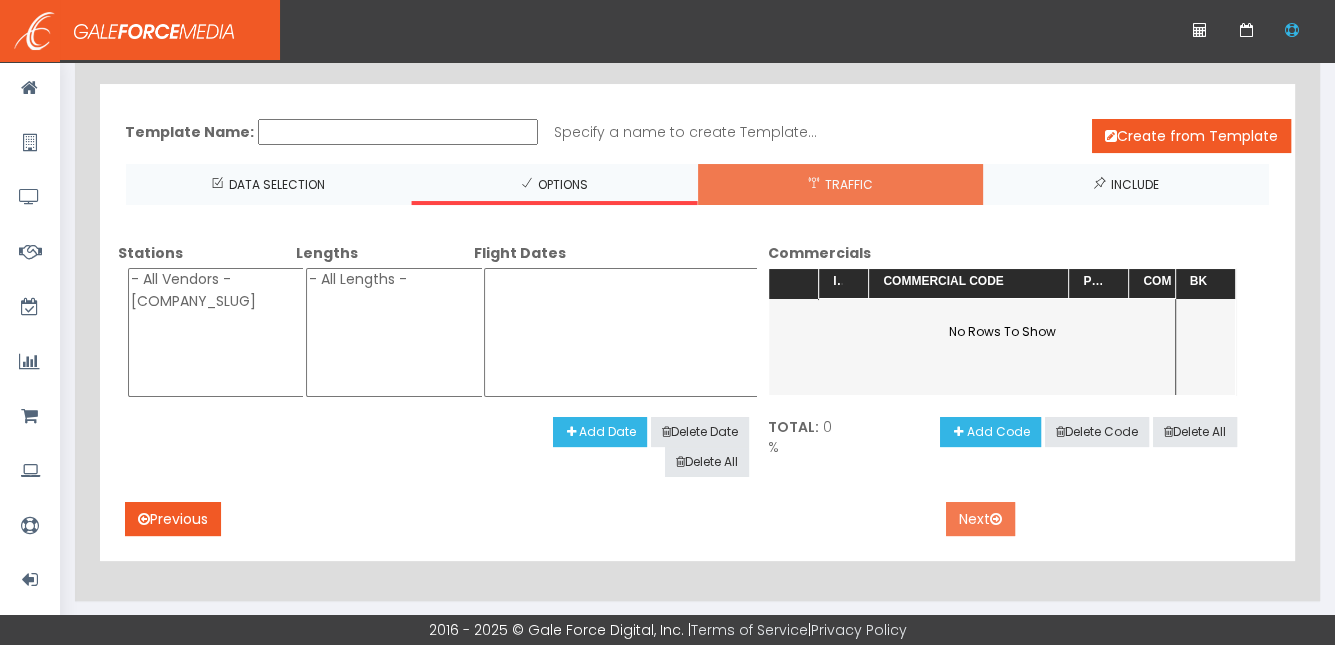 click on "Next" at bounding box center (980, 519) 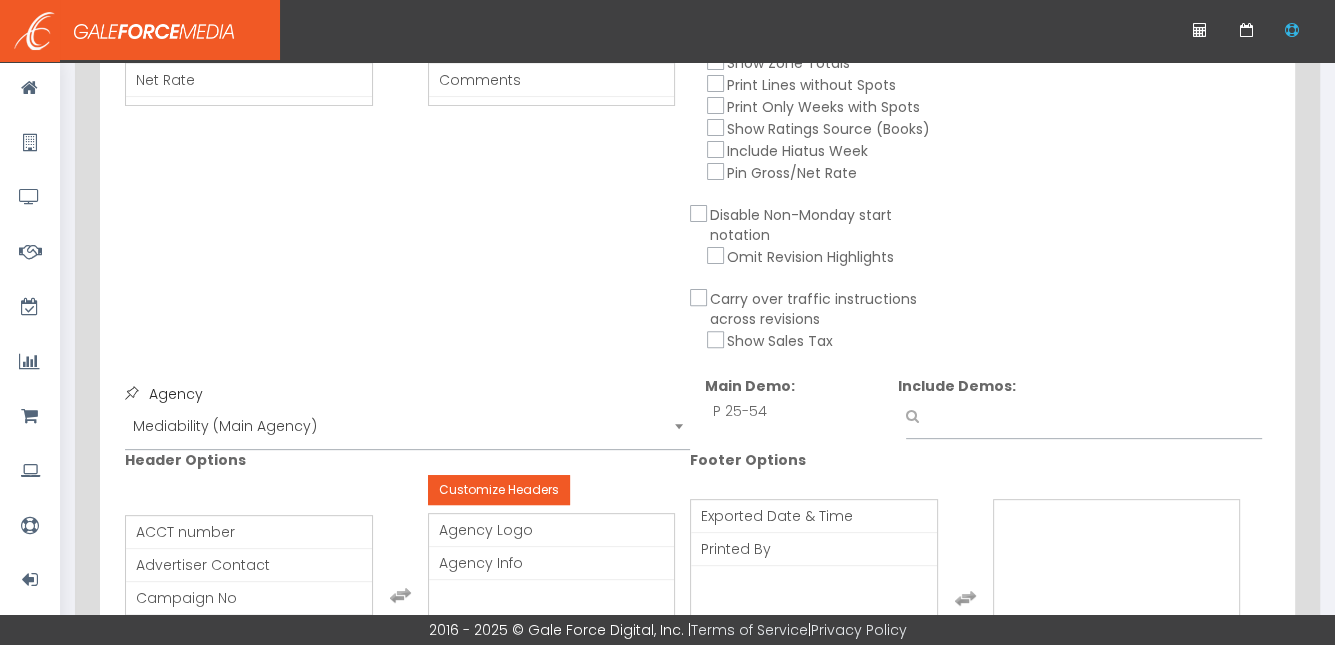scroll, scrollTop: 931, scrollLeft: 0, axis: vertical 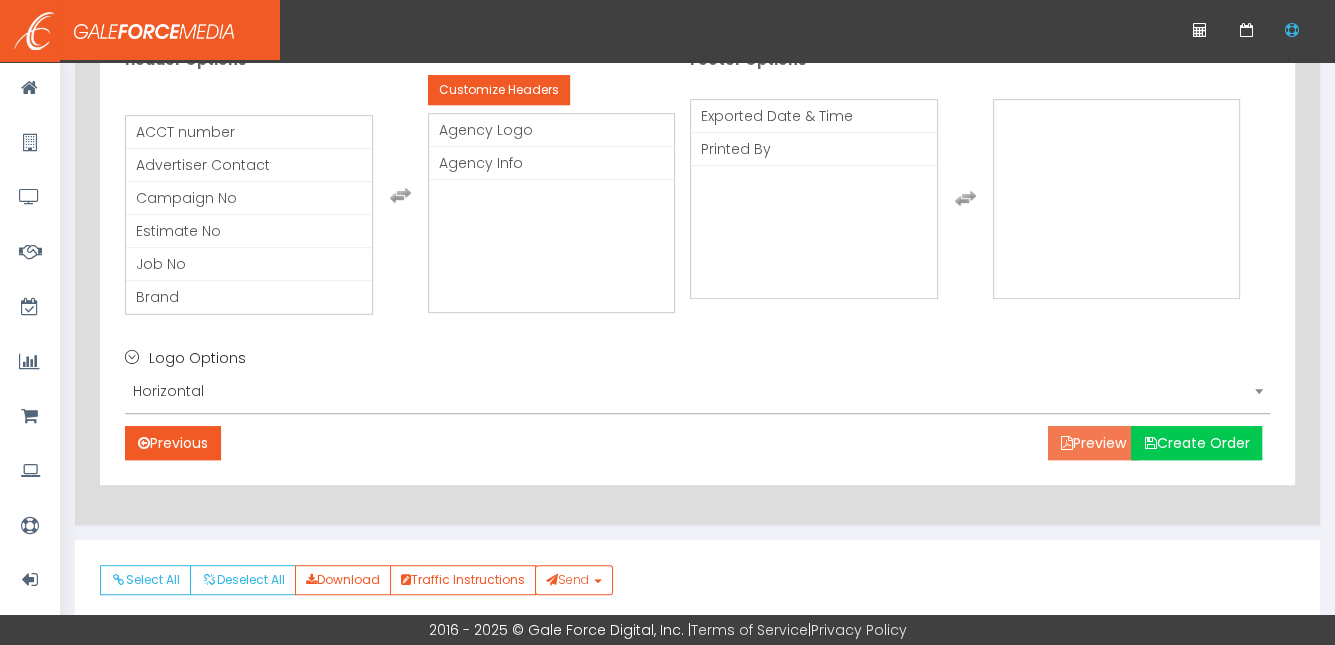 click on "Preview" at bounding box center [1093, 443] 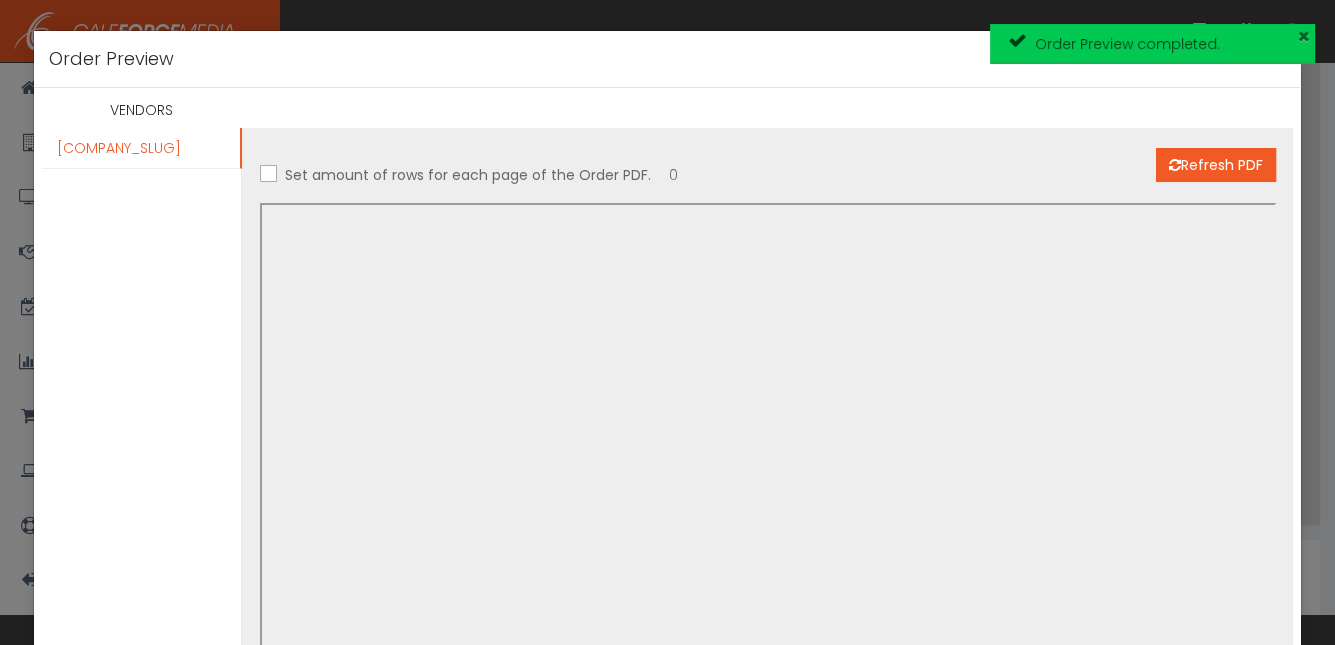 click on "×" at bounding box center [1303, 36] 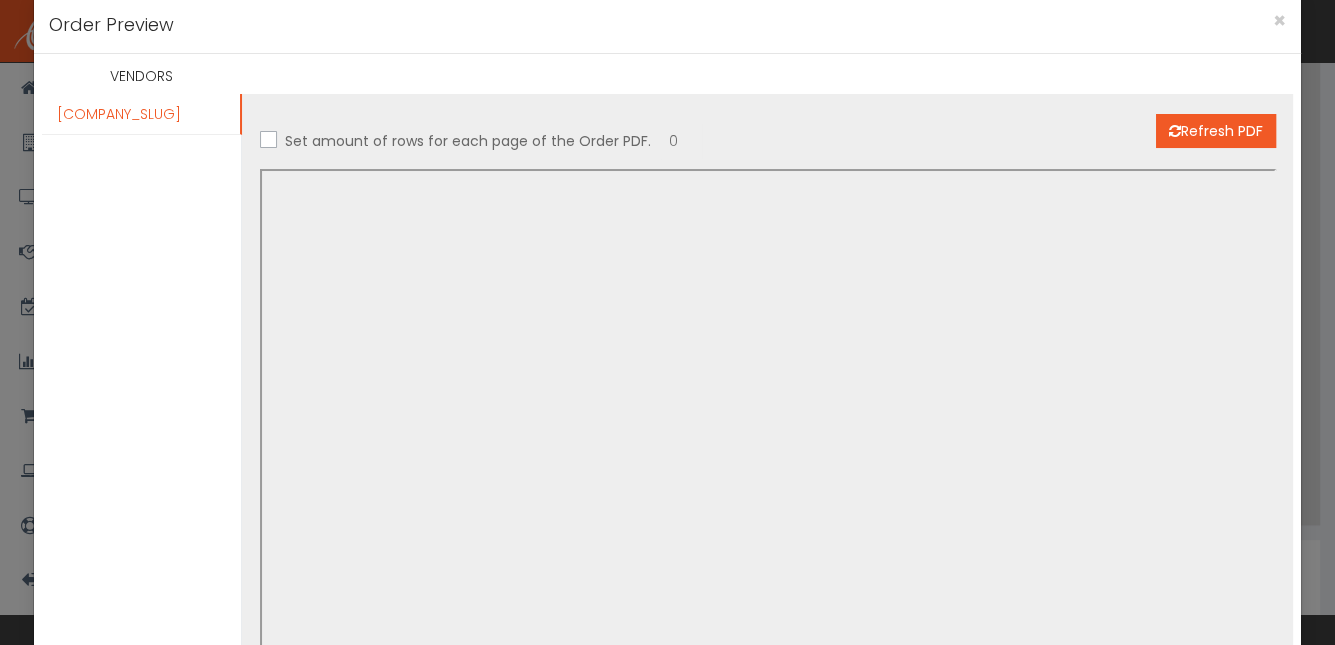 scroll, scrollTop: 0, scrollLeft: 0, axis: both 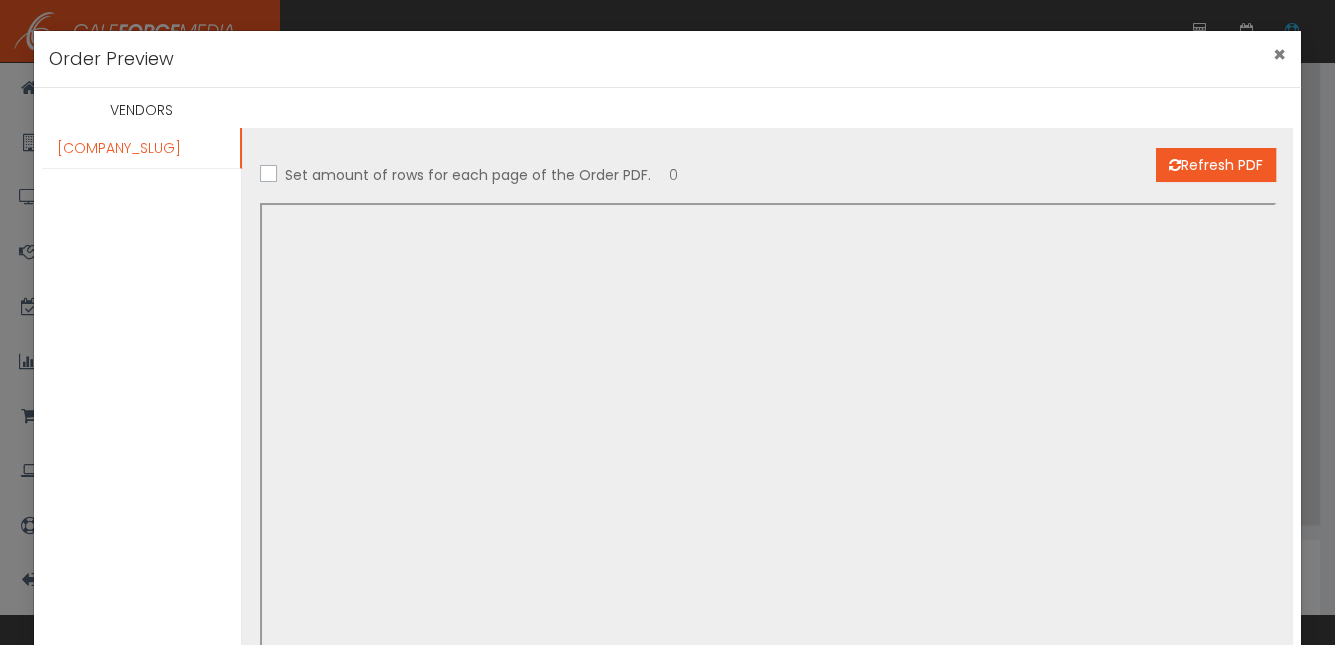 click on "×" at bounding box center (1279, 54) 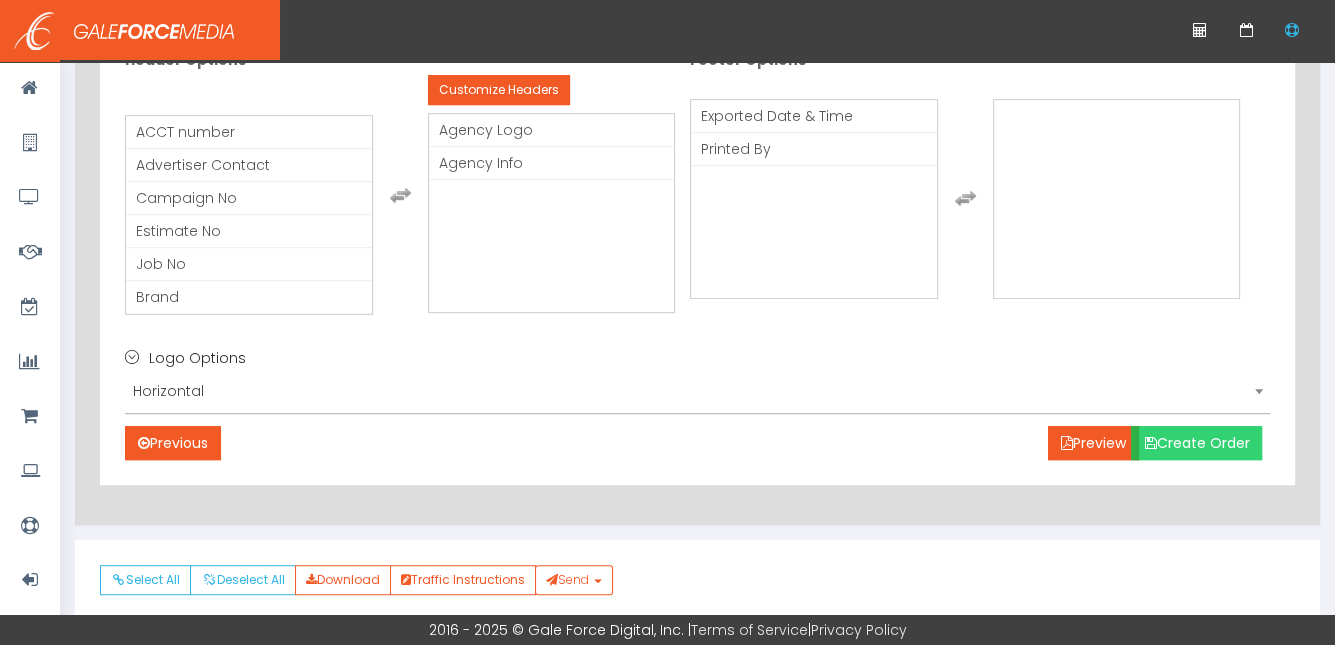 click on "Create Order" at bounding box center [1196, 443] 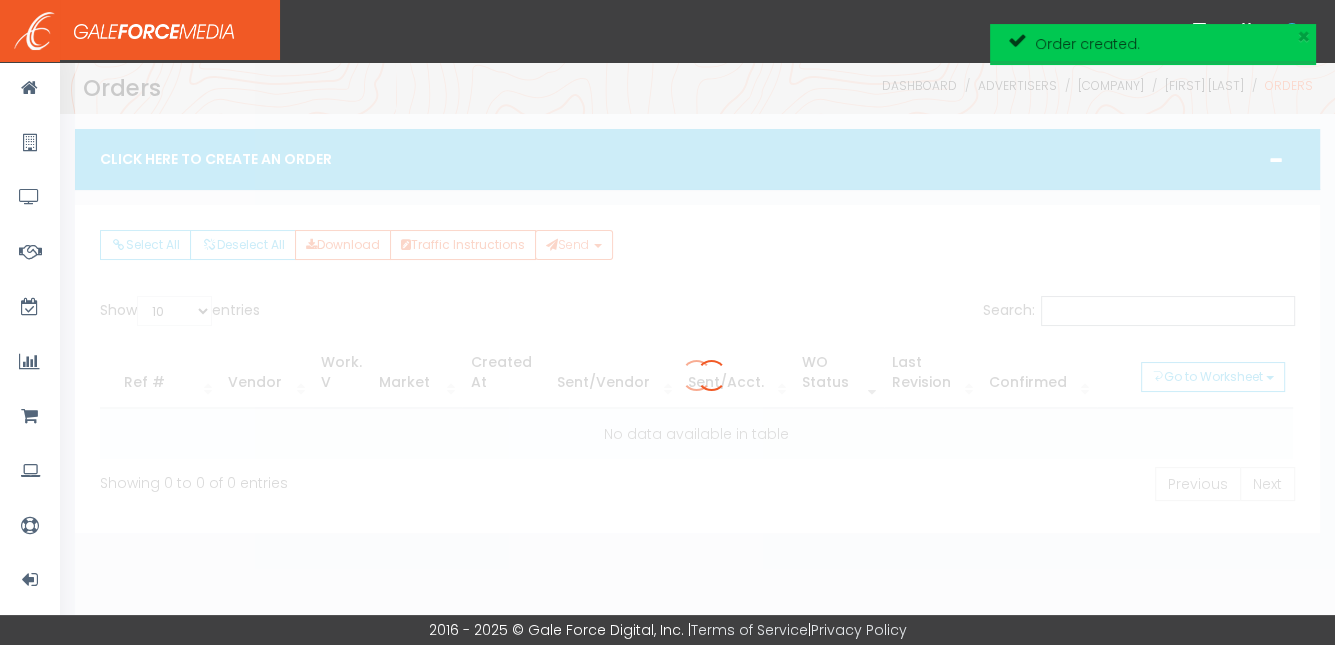 scroll, scrollTop: 0, scrollLeft: 0, axis: both 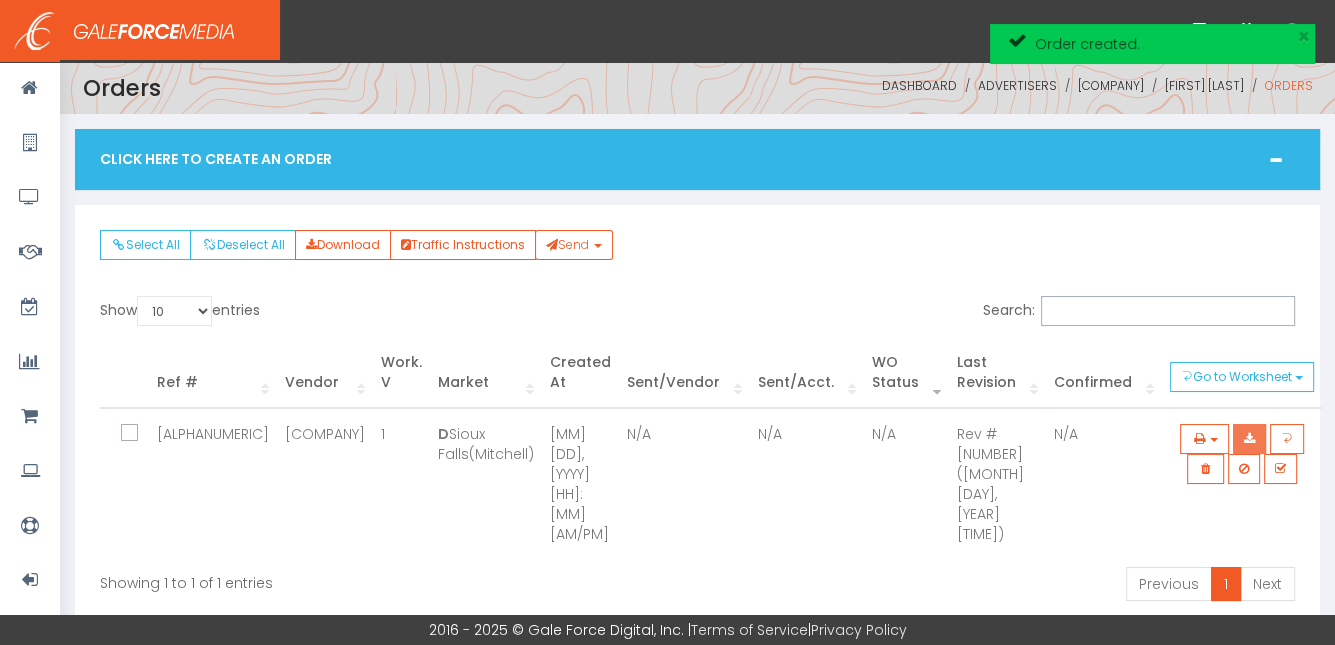 click at bounding box center (1249, 439) 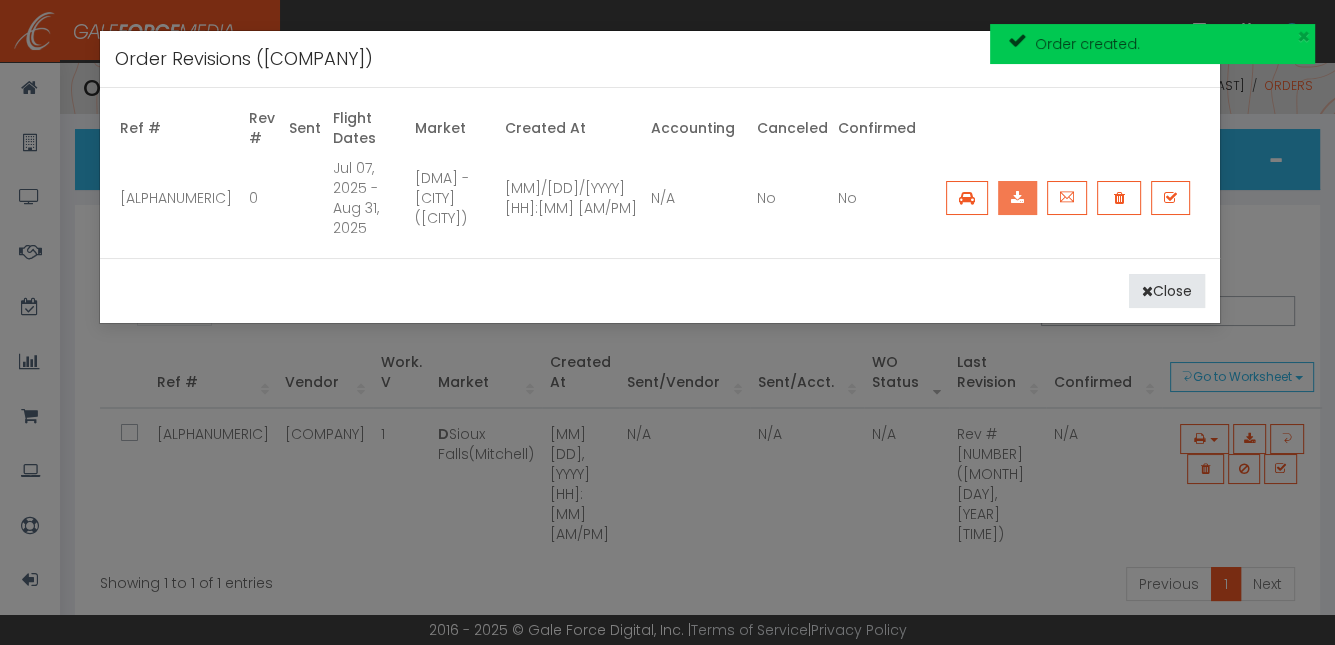 click at bounding box center (1017, 198) 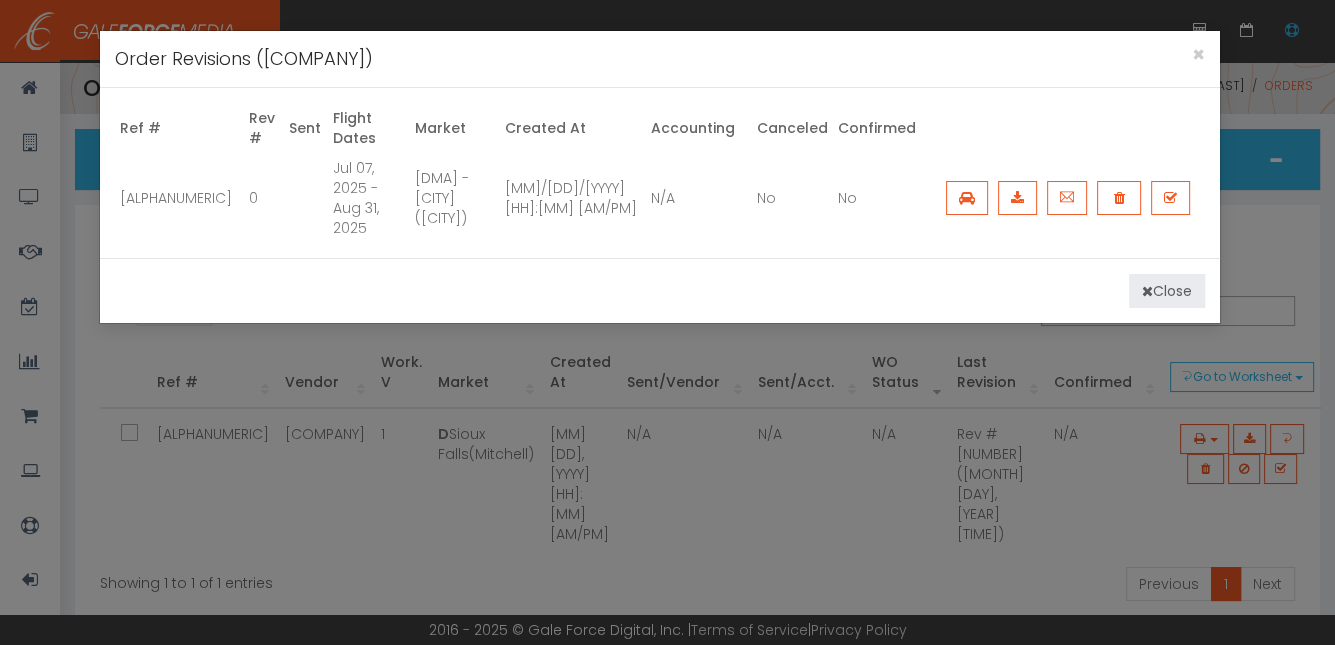 click at bounding box center [1147, 291] 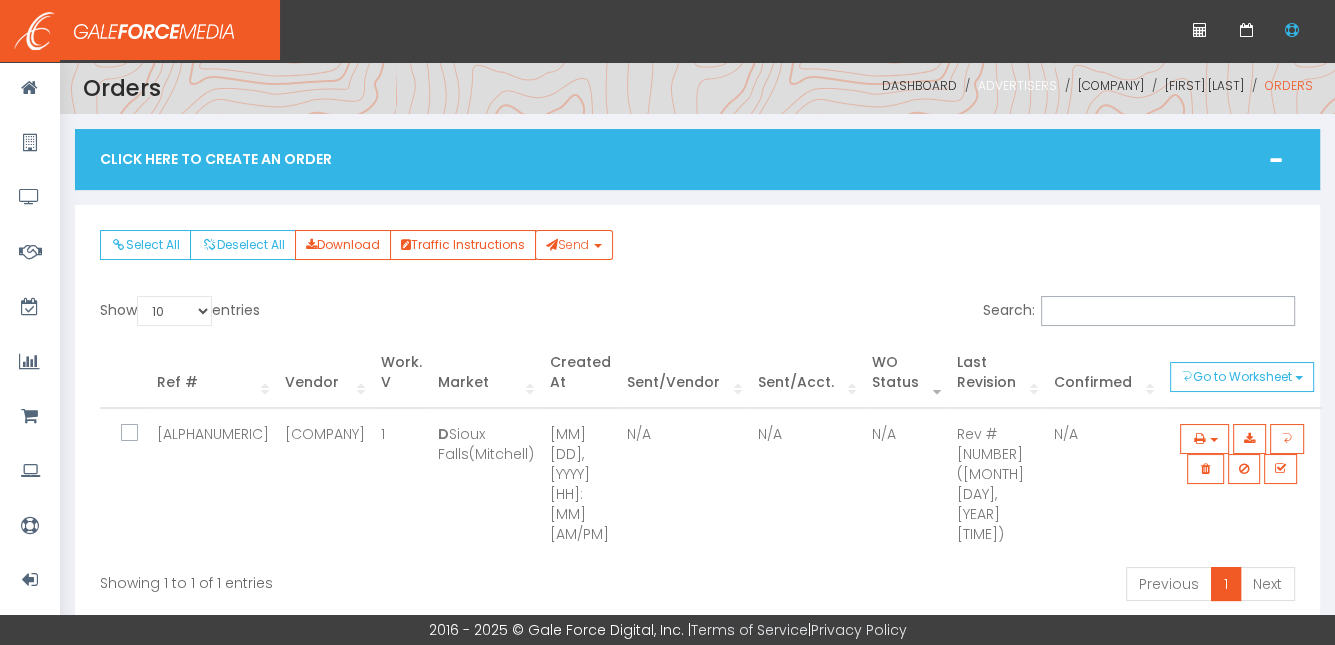click on "Advertisers" at bounding box center [1017, 85] 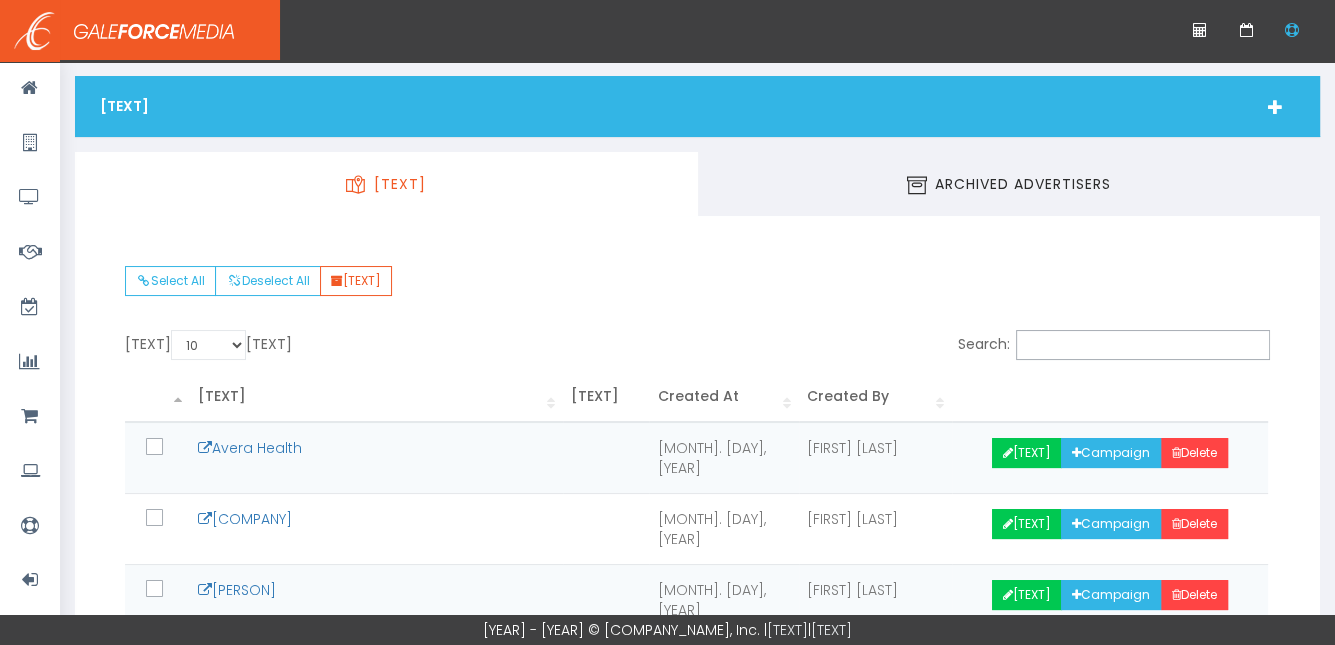 scroll, scrollTop: 100, scrollLeft: 0, axis: vertical 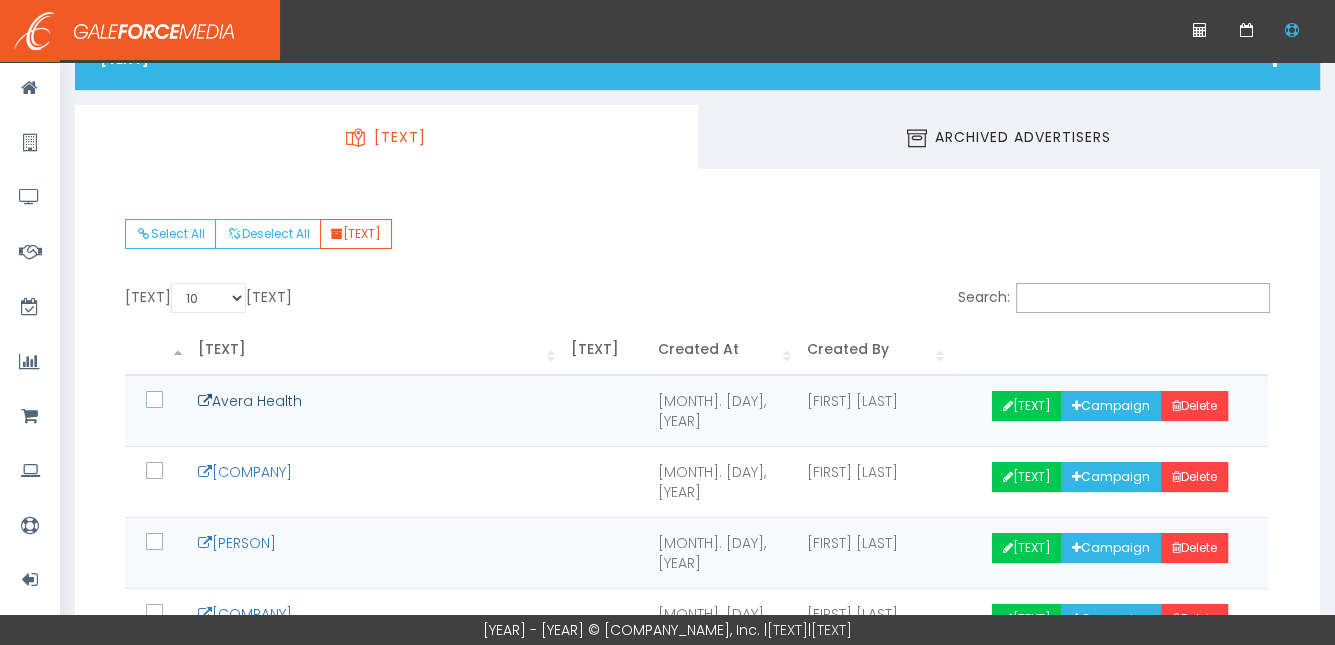 click on "Avera Health" at bounding box center [250, 401] 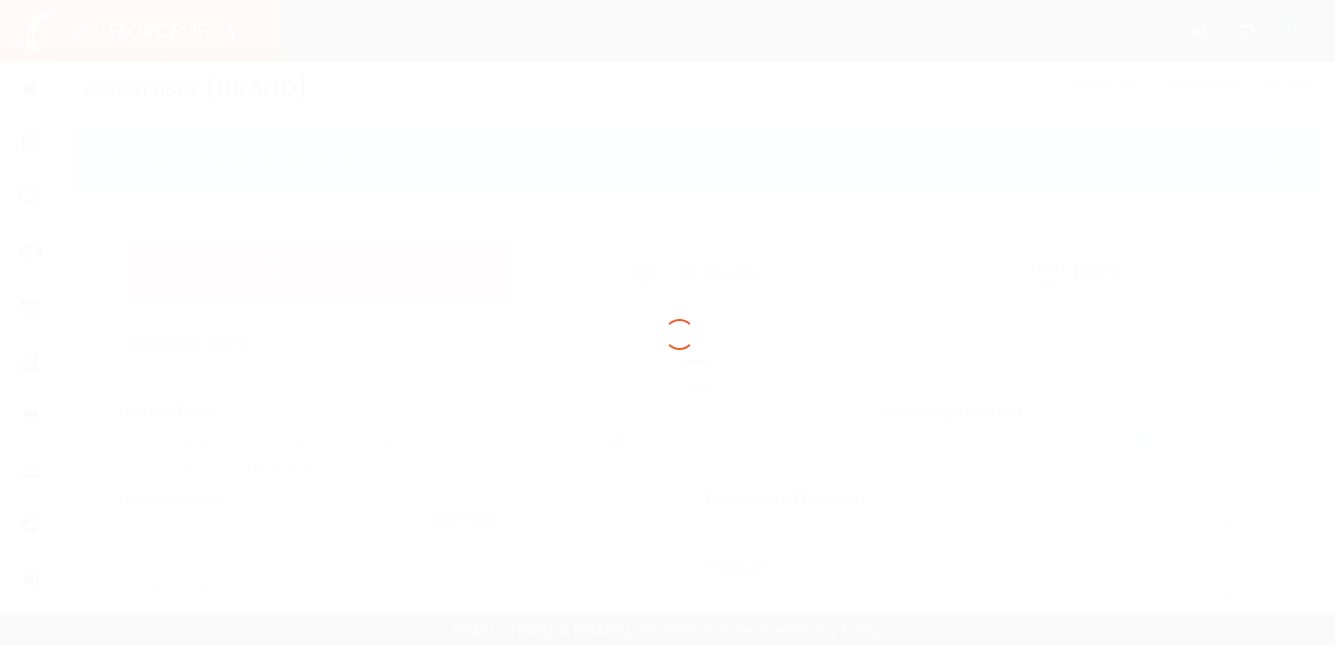 scroll, scrollTop: 0, scrollLeft: 0, axis: both 